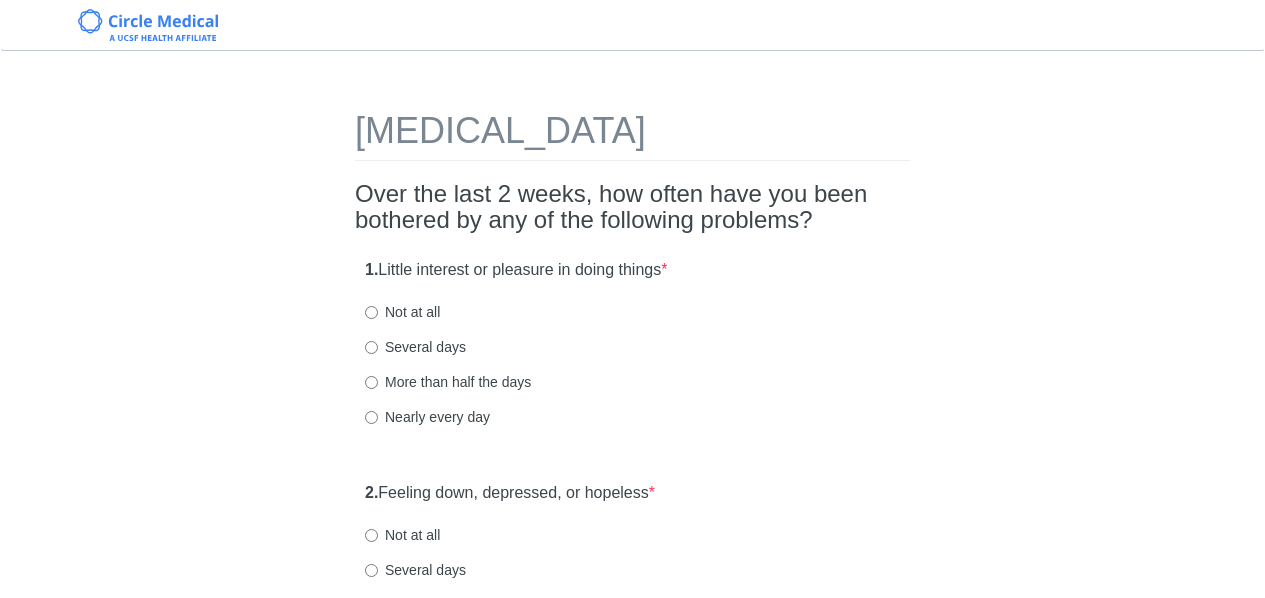 scroll, scrollTop: 0, scrollLeft: 0, axis: both 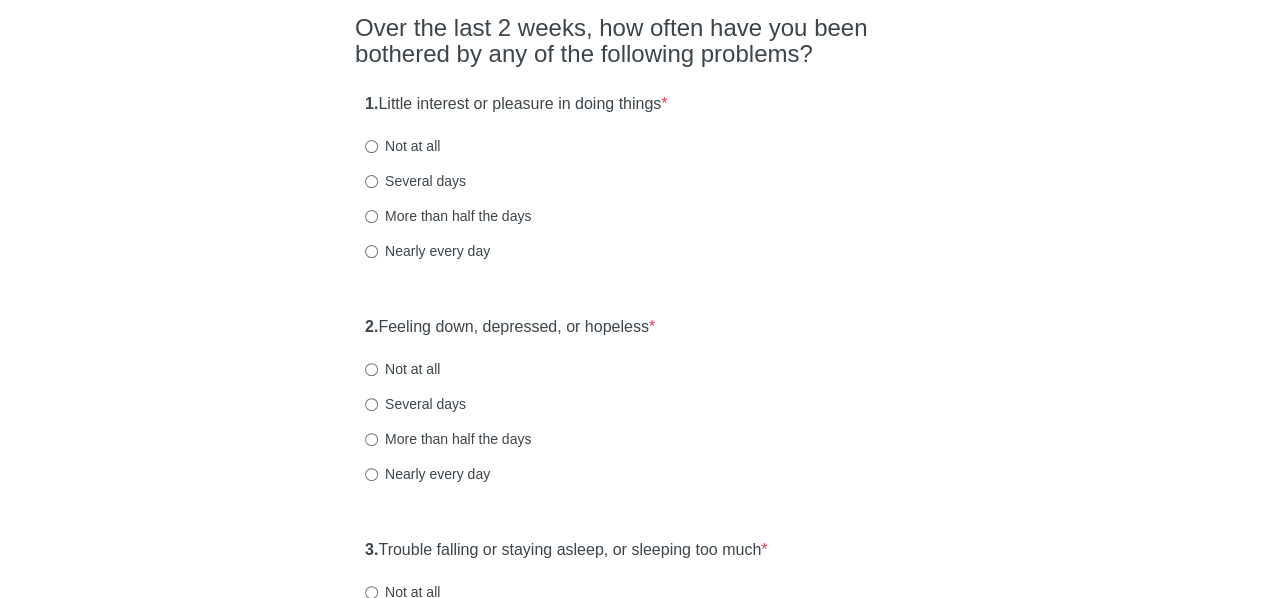 click on "Not at all" at bounding box center (402, 146) 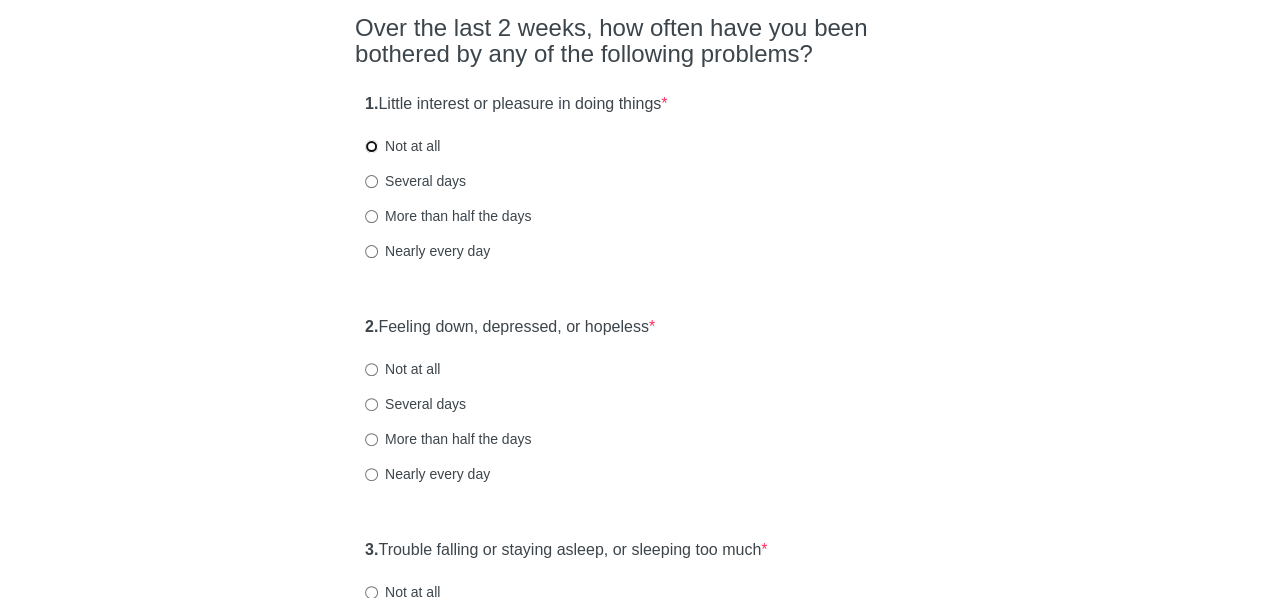 click on "Not at all" at bounding box center (371, 146) 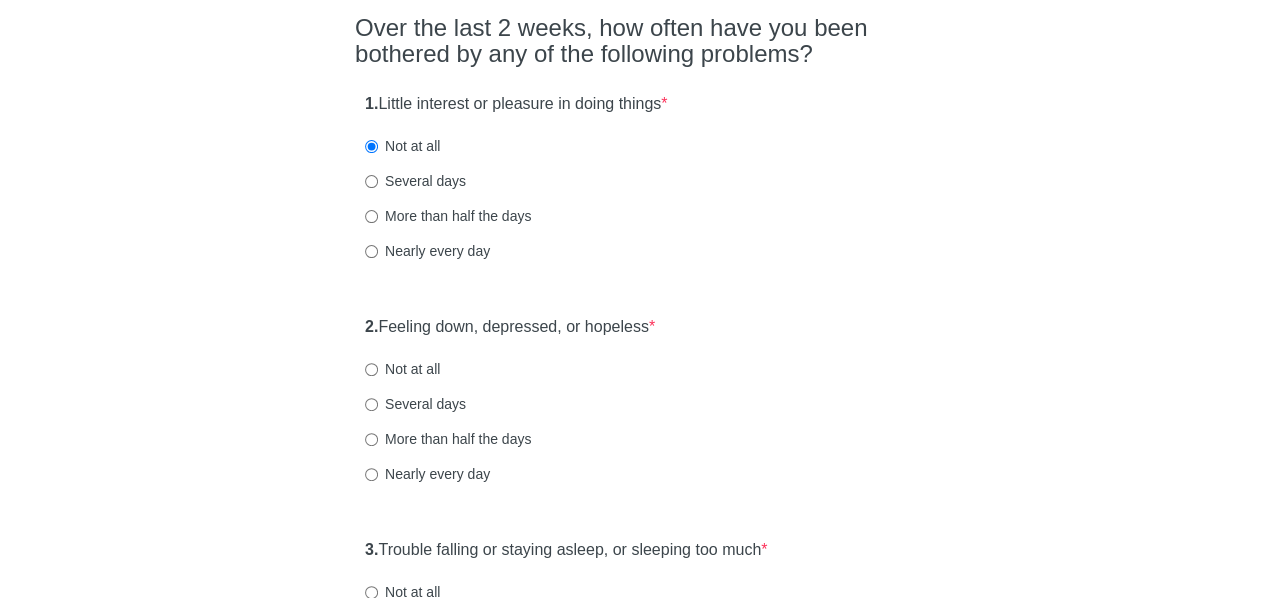 click on "[MEDICAL_DATA] Over the last 2 weeks, how often have you been bothered by any of the following problems? 1.  Little interest or pleasure in doing things  * Not at all Several days More than half the days Nearly every day 2.  Feeling down, depressed, or hopeless  * Not at all Several days More than half the days Nearly every day 3.  Trouble falling or staying asleep, or sleeping too much  * Not at all Several days More than half the days Nearly every day 4.  Feeling tired or having little energy  * Not at all Several days More than half the days Nearly every day 5.  Poor appetite or [MEDICAL_DATA]  * Not at all Several days More than half the days Nearly every day 6.  Feeling bad about yourself or that you are a failure or have let yourself or your family down  * Not at all Several days More than half the days Nearly every day 7.  Trouble concentrating on things, such as reading the newspaper or watching television  * Not at all Several days More than half the days Nearly every day 8.   * 9.   *" at bounding box center [633, 1042] 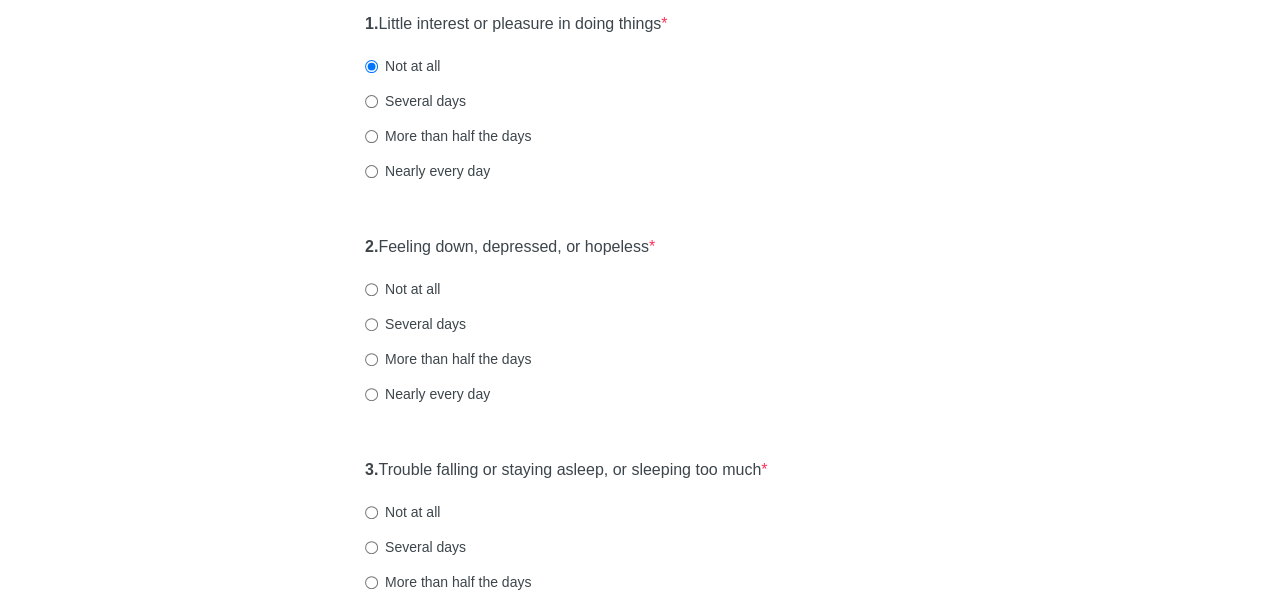 scroll, scrollTop: 248, scrollLeft: 0, axis: vertical 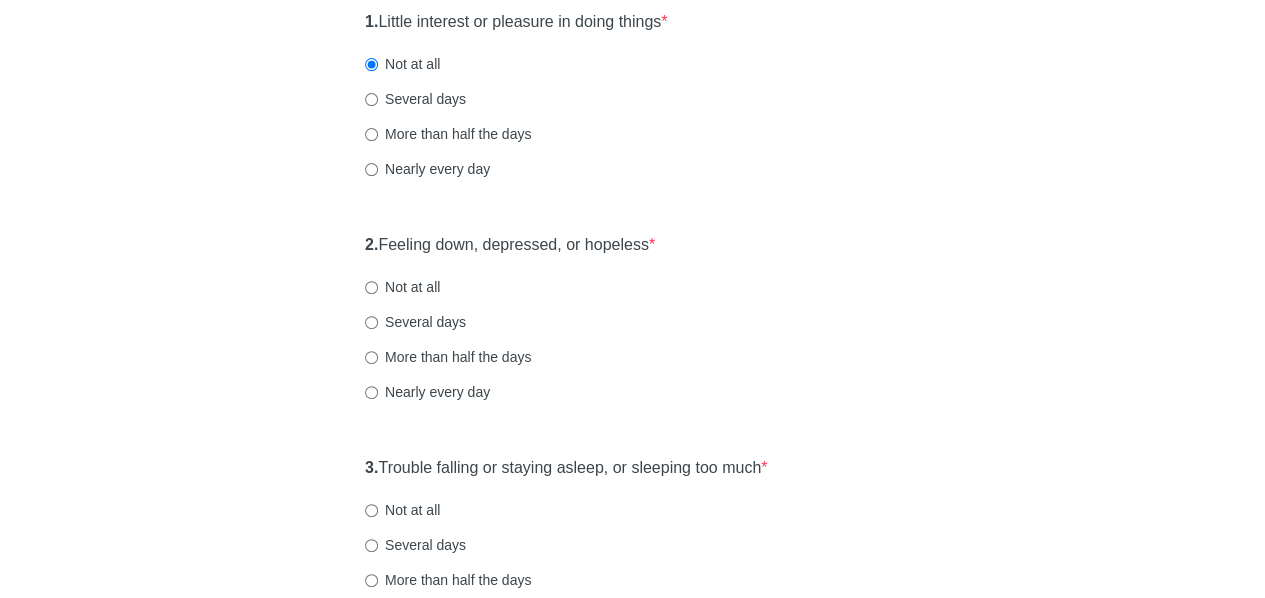 click on "Not at all" at bounding box center [402, 287] 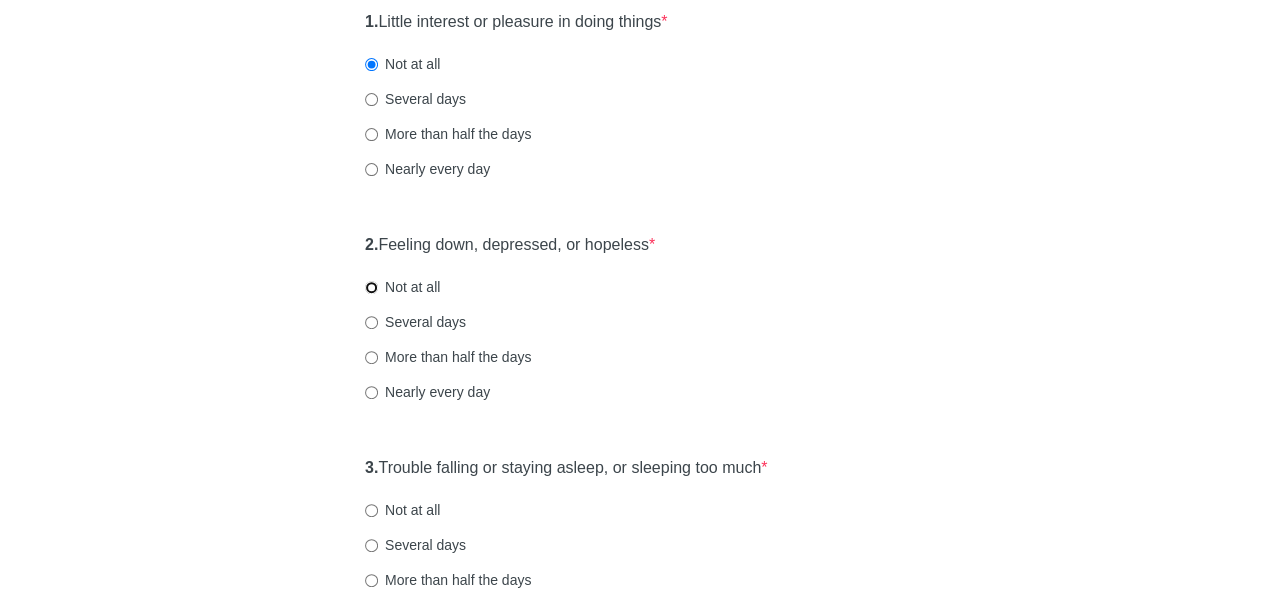 click on "Not at all" at bounding box center [371, 287] 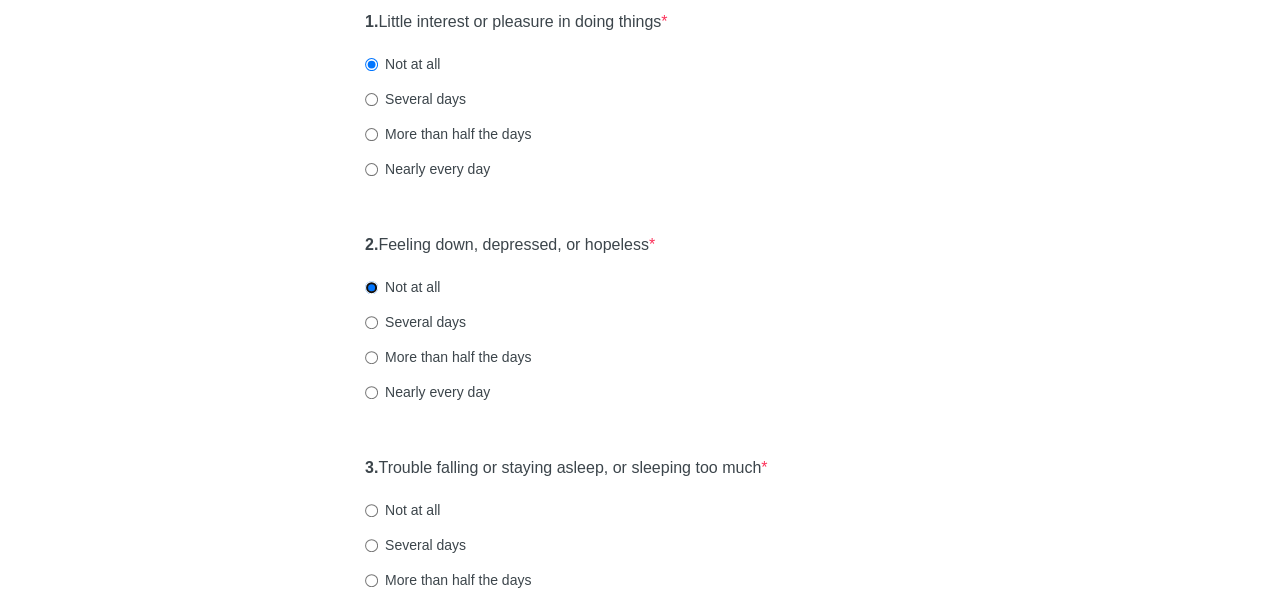 click on "[MEDICAL_DATA] Over the last 2 weeks, how often have you been bothered by any of the following problems? 1.  Little interest or pleasure in doing things  * Not at all Several days More than half the days Nearly every day 2.  Feeling down, depressed, or hopeless  * Not at all Several days More than half the days Nearly every day 3.  Trouble falling or staying asleep, or sleeping too much  * Not at all Several days More than half the days Nearly every day 4.  Feeling tired or having little energy  * Not at all Several days More than half the days Nearly every day 5.  Poor appetite or [MEDICAL_DATA]  * Not at all Several days More than half the days Nearly every day 6.  Feeling bad about yourself or that you are a failure or have let yourself or your family down  * Not at all Several days More than half the days Nearly every day 7.  Trouble concentrating on things, such as reading the newspaper or watching television  * Not at all Several days More than half the days Nearly every day 8.   * 9.   *" at bounding box center [633, 960] 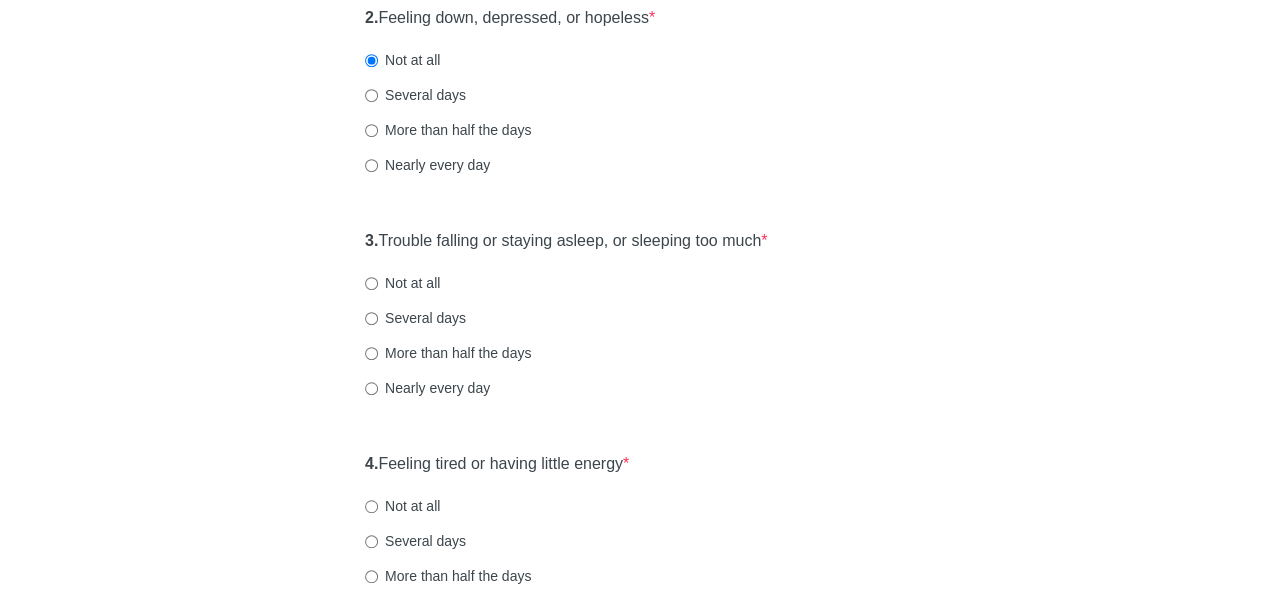 scroll, scrollTop: 476, scrollLeft: 0, axis: vertical 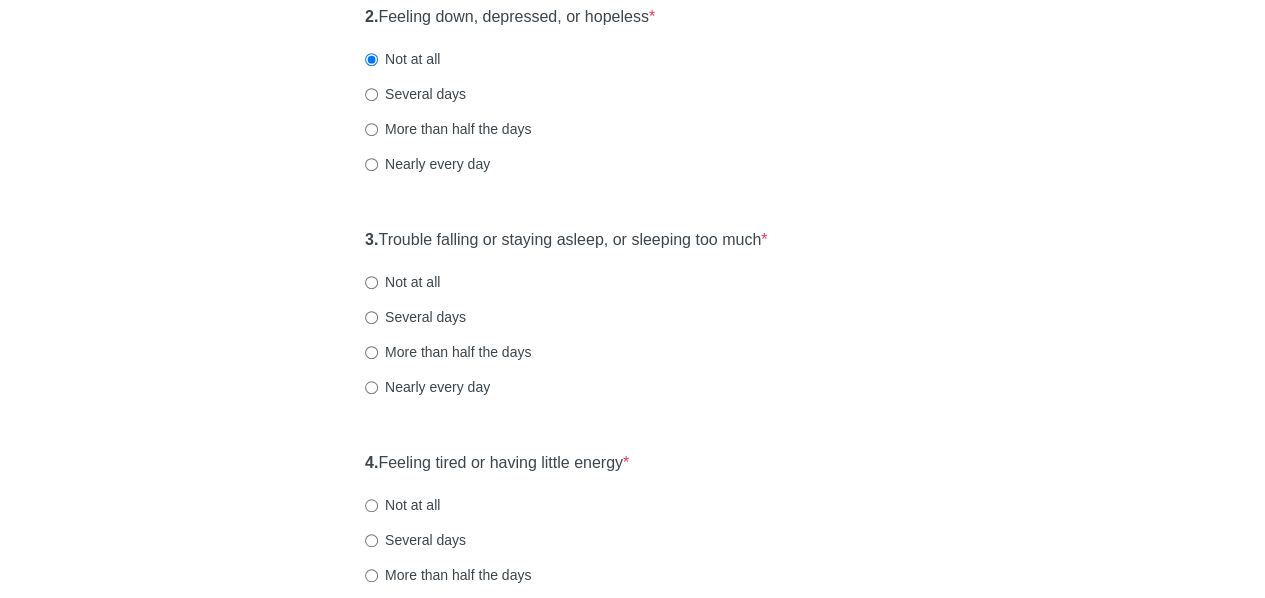 click on "Not at all" at bounding box center (402, 282) 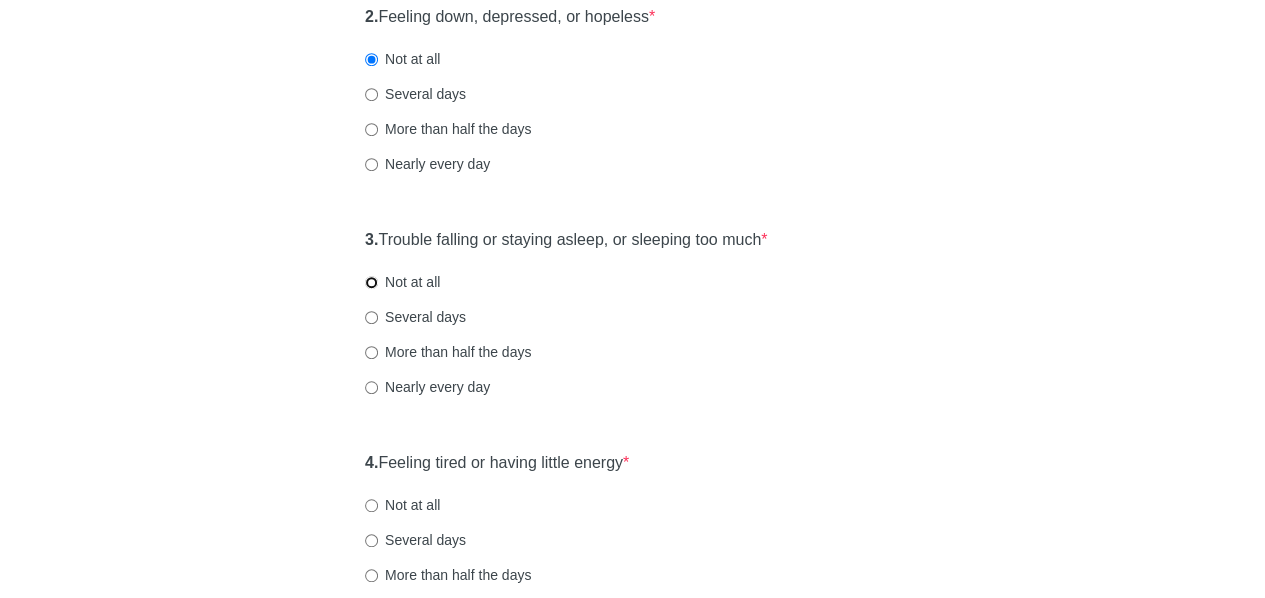 radio on "true" 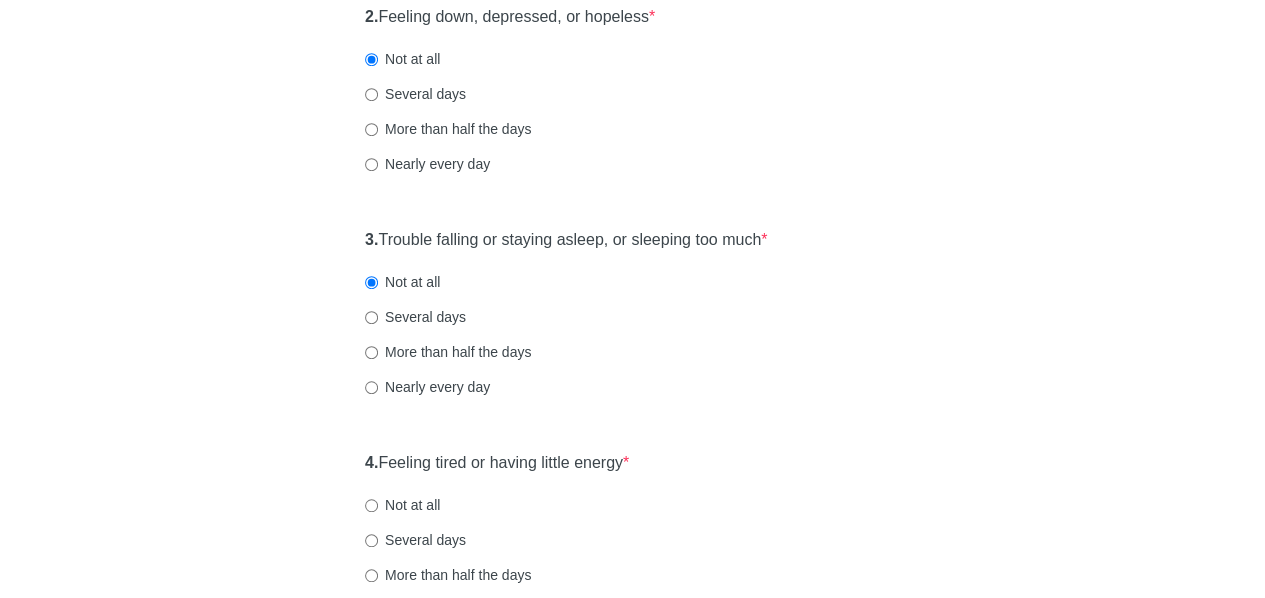 click on "[MEDICAL_DATA] Over the last 2 weeks, how often have you been bothered by any of the following problems? 1.  Little interest or pleasure in doing things  * Not at all Several days More than half the days Nearly every day 2.  Feeling down, depressed, or hopeless  * Not at all Several days More than half the days Nearly every day 3.  Trouble falling or staying asleep, or sleeping too much  * Not at all Several days More than half the days Nearly every day 4.  Feeling tired or having little energy  * Not at all Several days More than half the days Nearly every day 5.  Poor appetite or [MEDICAL_DATA]  * Not at all Several days More than half the days Nearly every day 6.  Feeling bad about yourself or that you are a failure or have let yourself or your family down  * Not at all Several days More than half the days Nearly every day 7.  Trouble concentrating on things, such as reading the newspaper or watching television  * Not at all Several days More than half the days Nearly every day 8.   * 9.   *" at bounding box center (633, 732) 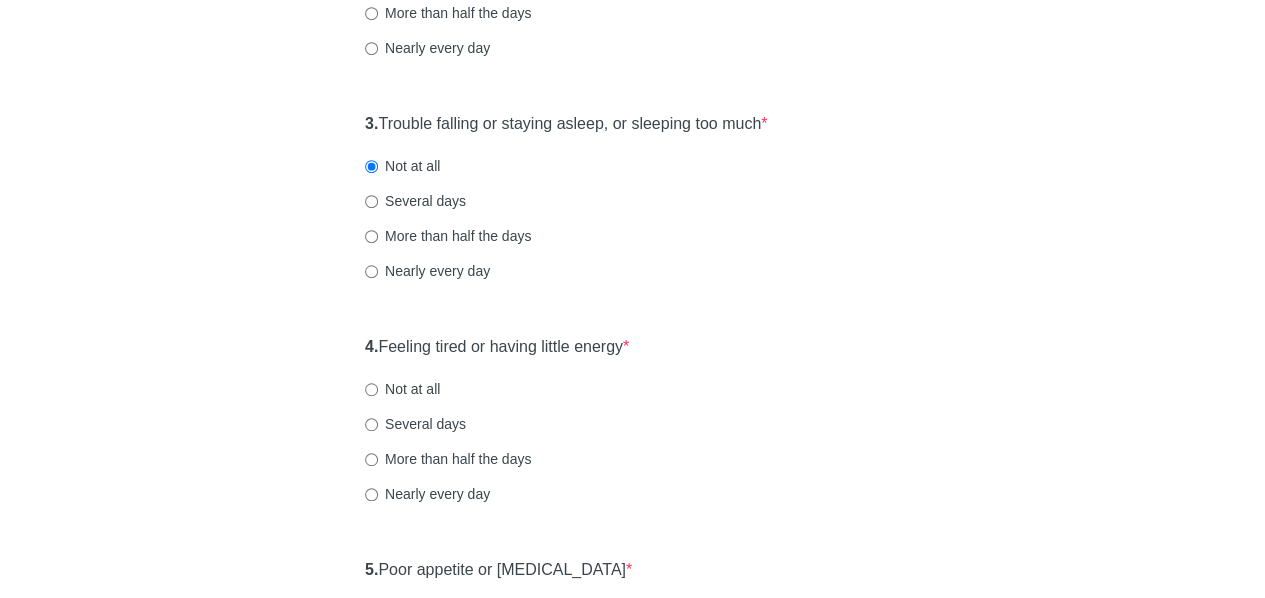 scroll, scrollTop: 618, scrollLeft: 0, axis: vertical 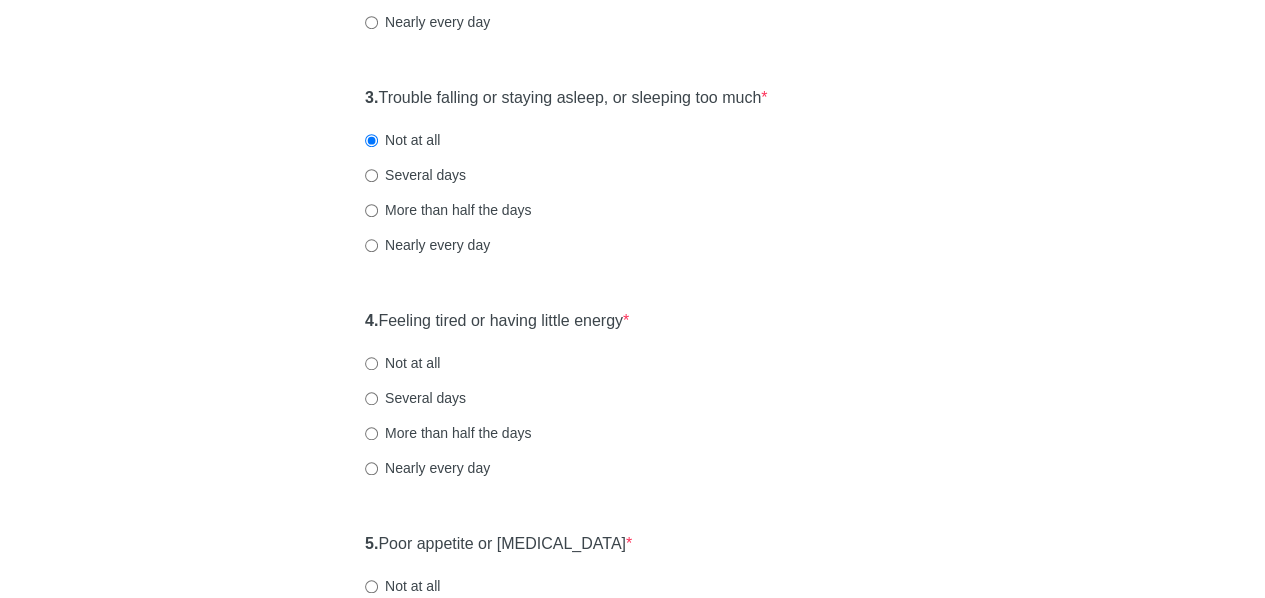 click on "[MEDICAL_DATA] Over the last 2 weeks, how often have you been bothered by any of the following problems? 1.  Little interest or pleasure in doing things  * Not at all Several days More than half the days Nearly every day 2.  Feeling down, depressed, or hopeless  * Not at all Several days More than half the days Nearly every day 3.  Trouble falling or staying asleep, or sleeping too much  * Not at all Several days More than half the days Nearly every day 4.  Feeling tired or having little energy  * Not at all Several days More than half the days Nearly every day 5.  Poor appetite or [MEDICAL_DATA]  * Not at all Several days More than half the days Nearly every day 6.  Feeling bad about yourself or that you are a failure or have let yourself or your family down  * Not at all Several days More than half the days Nearly every day 7.  Trouble concentrating on things, such as reading the newspaper or watching television  * Not at all Several days More than half the days Nearly every day 8.   * 9.   *" at bounding box center [633, 590] 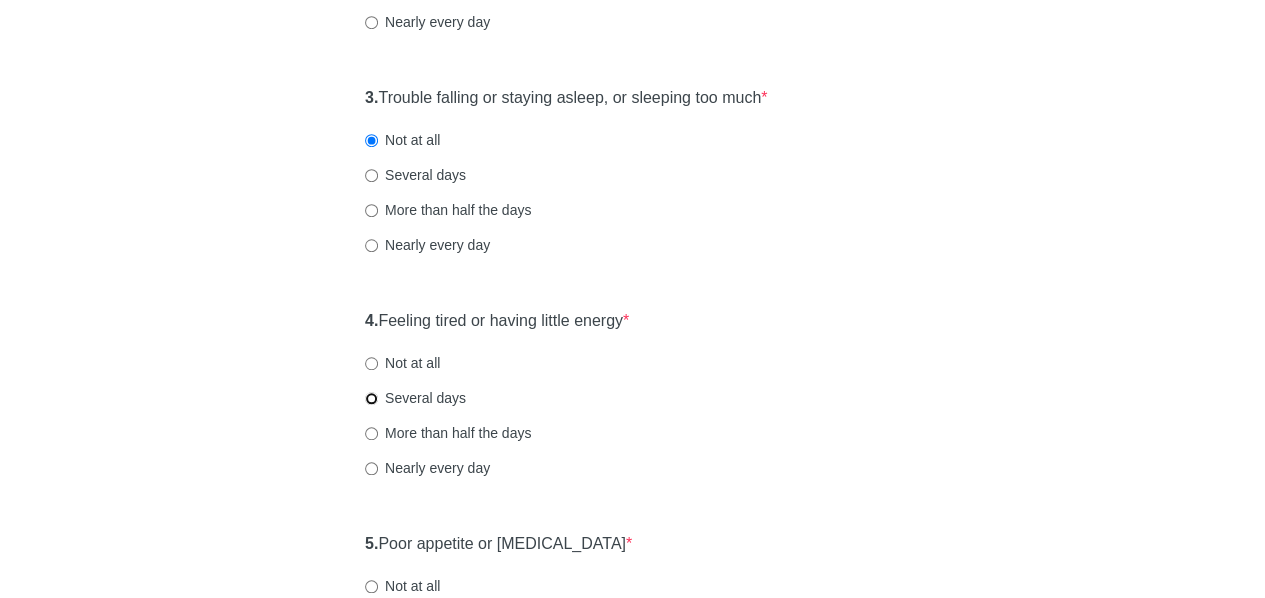 click on "Several days" at bounding box center (371, 398) 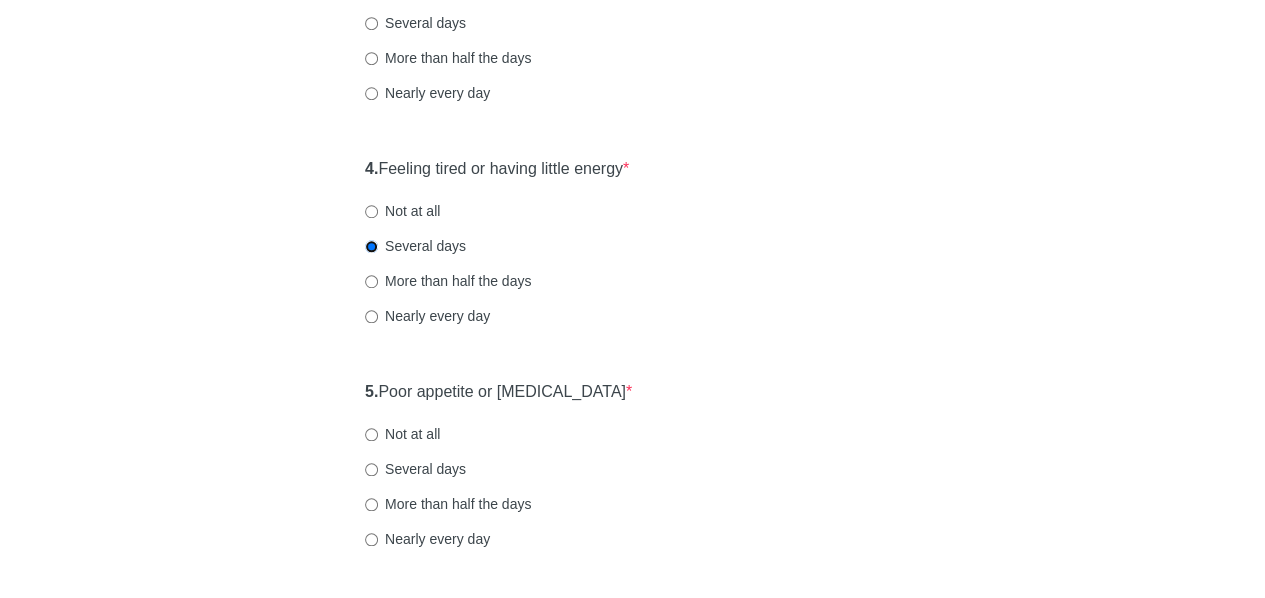 scroll, scrollTop: 774, scrollLeft: 0, axis: vertical 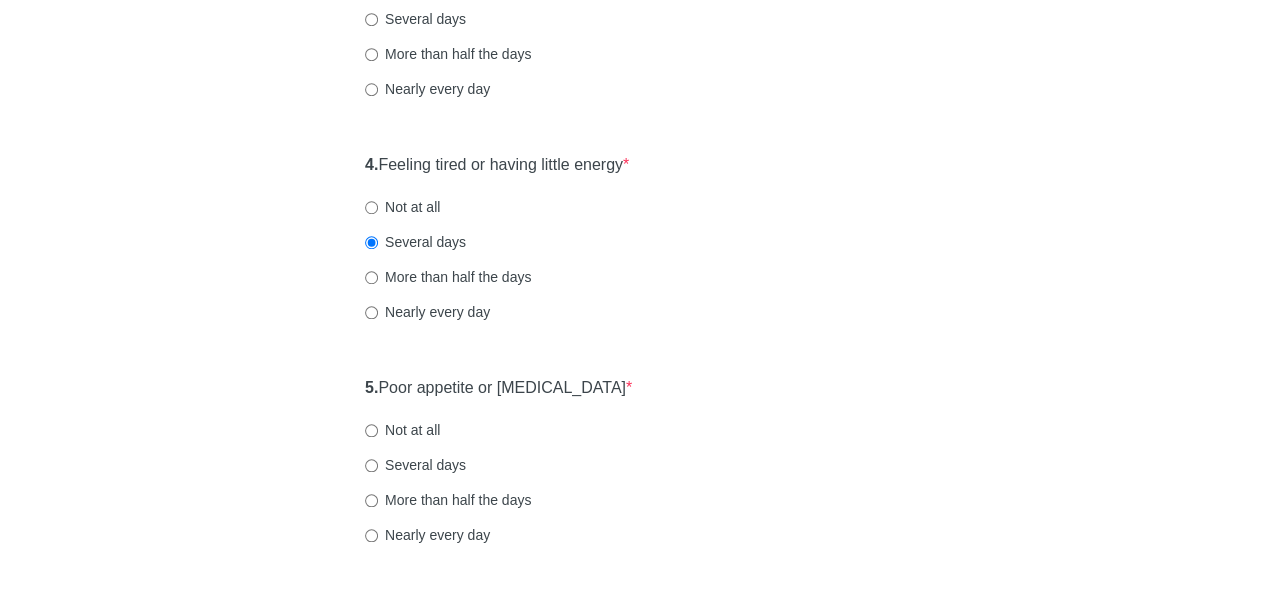 click on "[MEDICAL_DATA] Over the last 2 weeks, how often have you been bothered by any of the following problems? 1.  Little interest or pleasure in doing things  * Not at all Several days More than half the days Nearly every day 2.  Feeling down, depressed, or hopeless  * Not at all Several days More than half the days Nearly every day 3.  Trouble falling or staying asleep, or sleeping too much  * Not at all Several days More than half the days Nearly every day 4.  Feeling tired or having little energy  * Not at all Several days More than half the days Nearly every day 5.  Poor appetite or [MEDICAL_DATA]  * Not at all Several days More than half the days Nearly every day 6.  Feeling bad about yourself or that you are a failure or have let yourself or your family down  * Not at all Several days More than half the days Nearly every day 7.  Trouble concentrating on things, such as reading the newspaper or watching television  * Not at all Several days More than half the days Nearly every day 8.   * 9.   *" at bounding box center (633, 434) 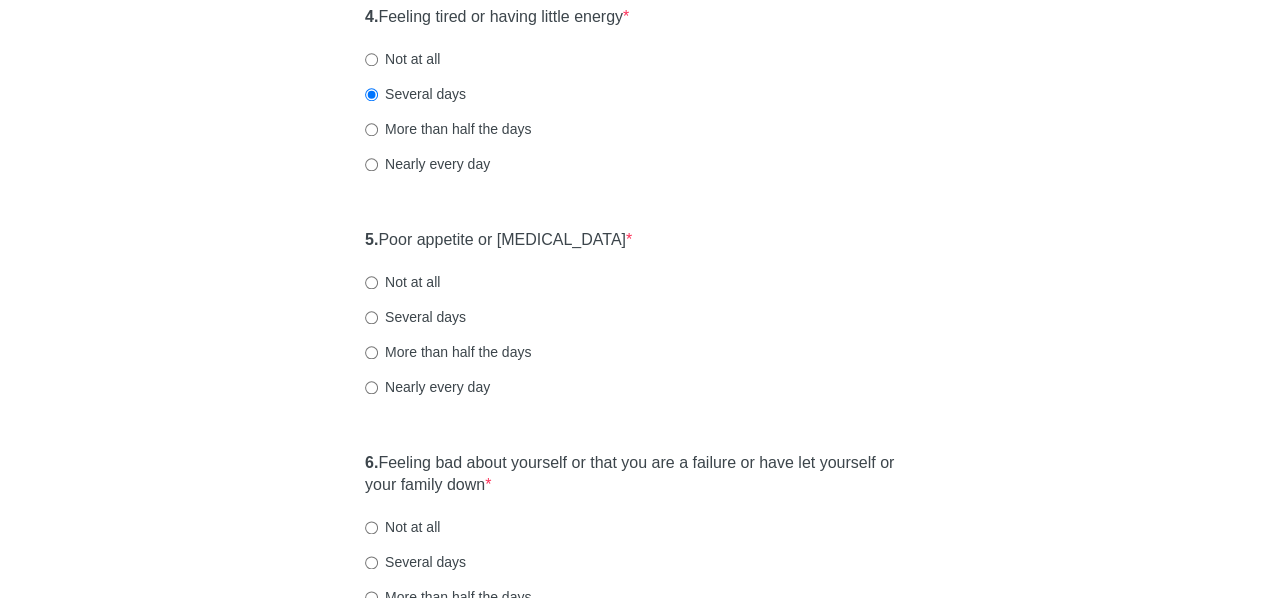 scroll, scrollTop: 920, scrollLeft: 0, axis: vertical 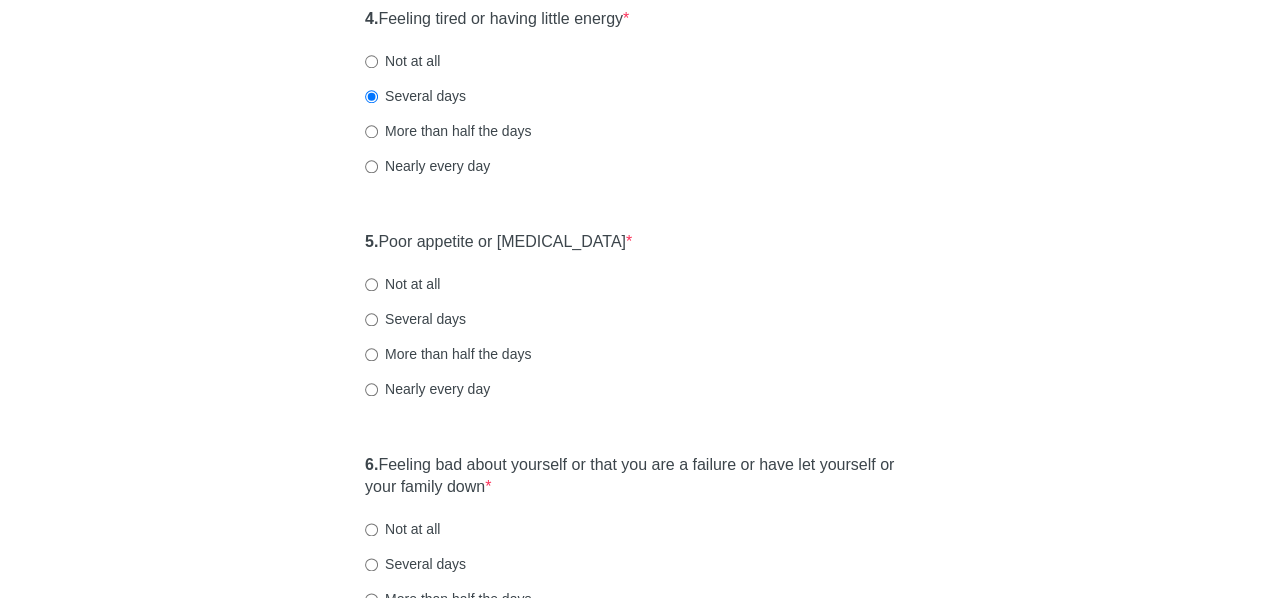 click on "More than half the days" at bounding box center (632, 354) 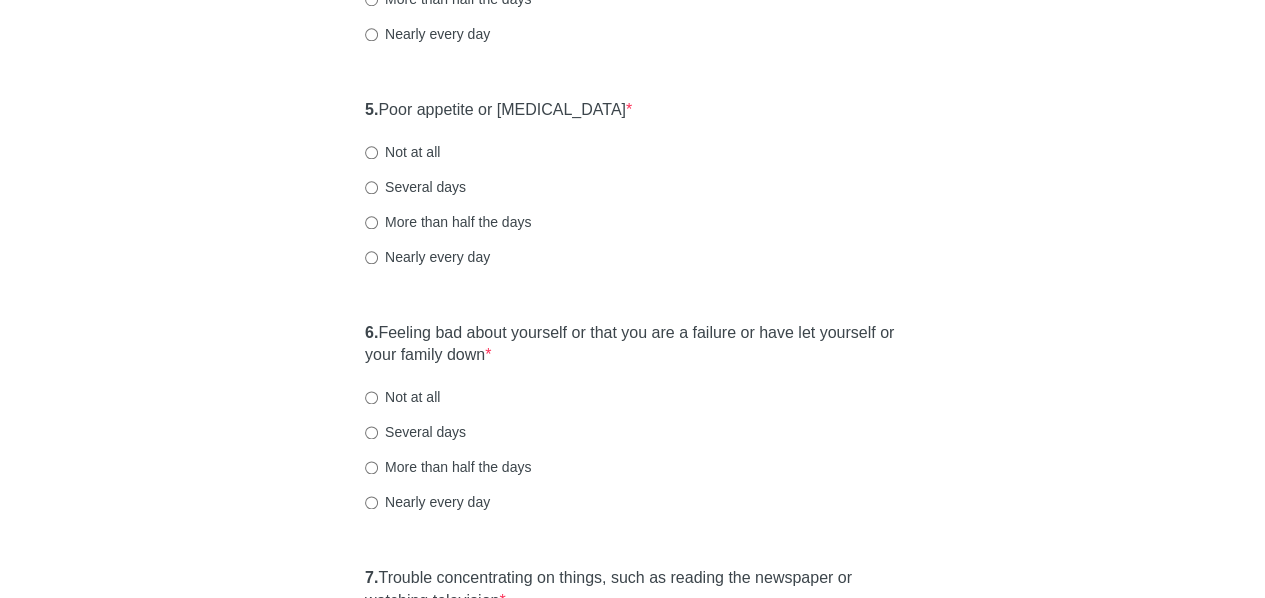 scroll, scrollTop: 1057, scrollLeft: 0, axis: vertical 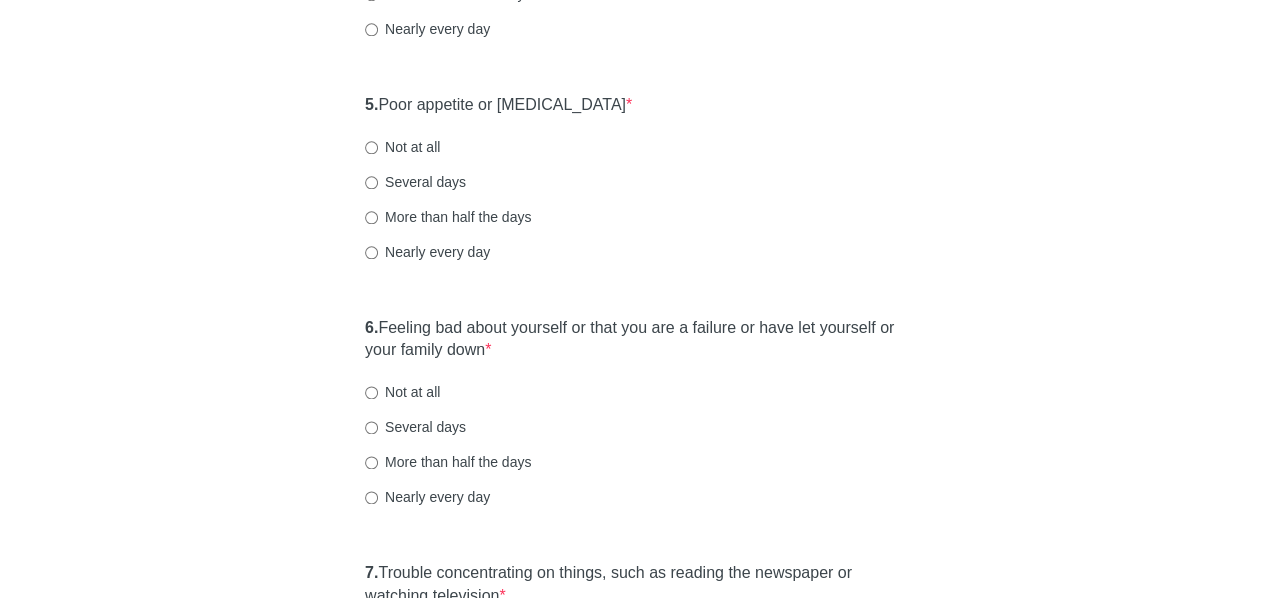 click on "Not at all" at bounding box center [402, 147] 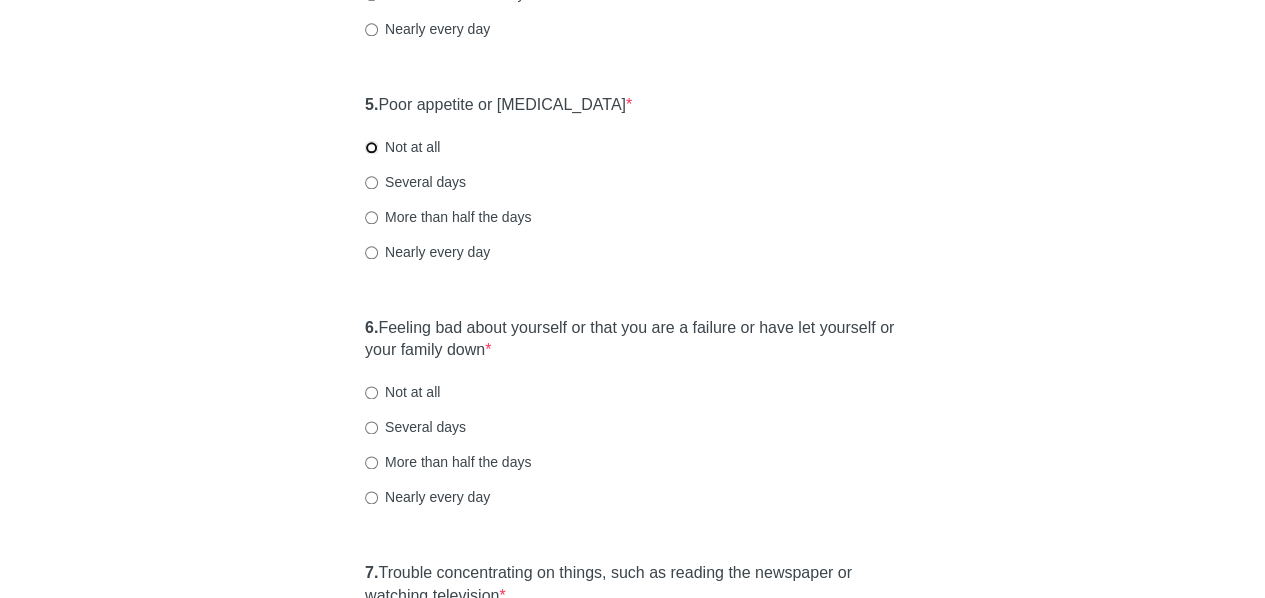 click on "Not at all" at bounding box center [371, 147] 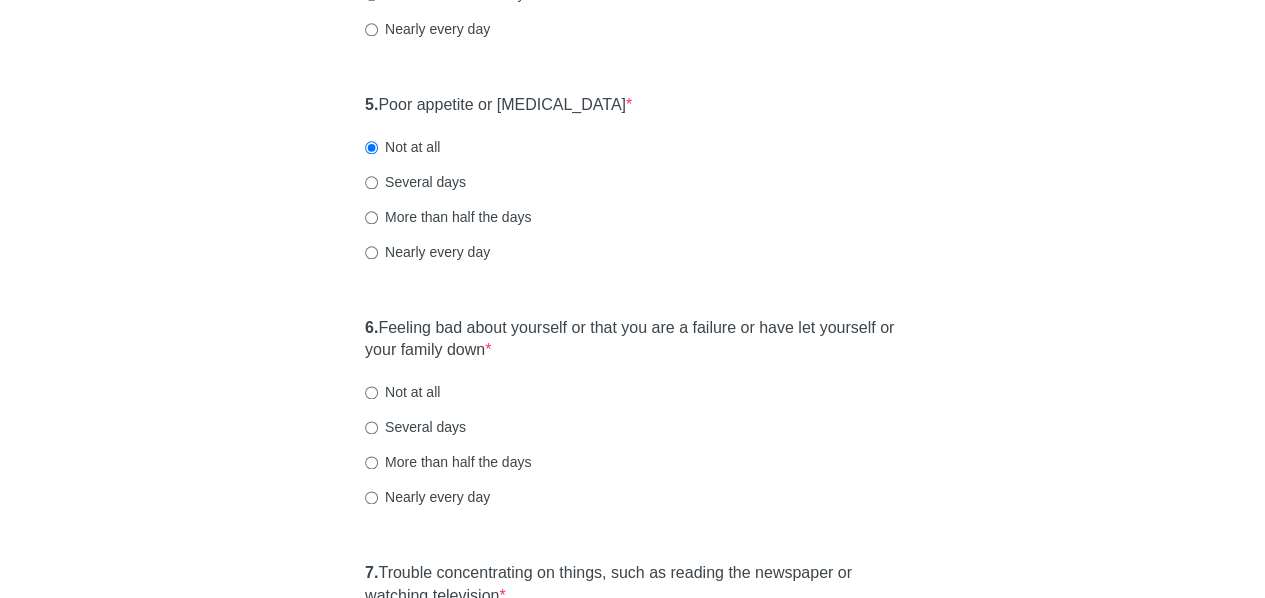 click on "[MEDICAL_DATA] Over the last 2 weeks, how often have you been bothered by any of the following problems? 1.  Little interest or pleasure in doing things  * Not at all Several days More than half the days Nearly every day 2.  Feeling down, depressed, or hopeless  * Not at all Several days More than half the days Nearly every day 3.  Trouble falling or staying asleep, or sleeping too much  * Not at all Several days More than half the days Nearly every day 4.  Feeling tired or having little energy  * Not at all Several days More than half the days Nearly every day 5.  Poor appetite or [MEDICAL_DATA]  * Not at all Several days More than half the days Nearly every day 6.  Feeling bad about yourself or that you are a failure or have let yourself or your family down  * Not at all Several days More than half the days Nearly every day 7.  Trouble concentrating on things, such as reading the newspaper or watching television  * Not at all Several days More than half the days Nearly every day 8.   * 9.   *" at bounding box center [633, 151] 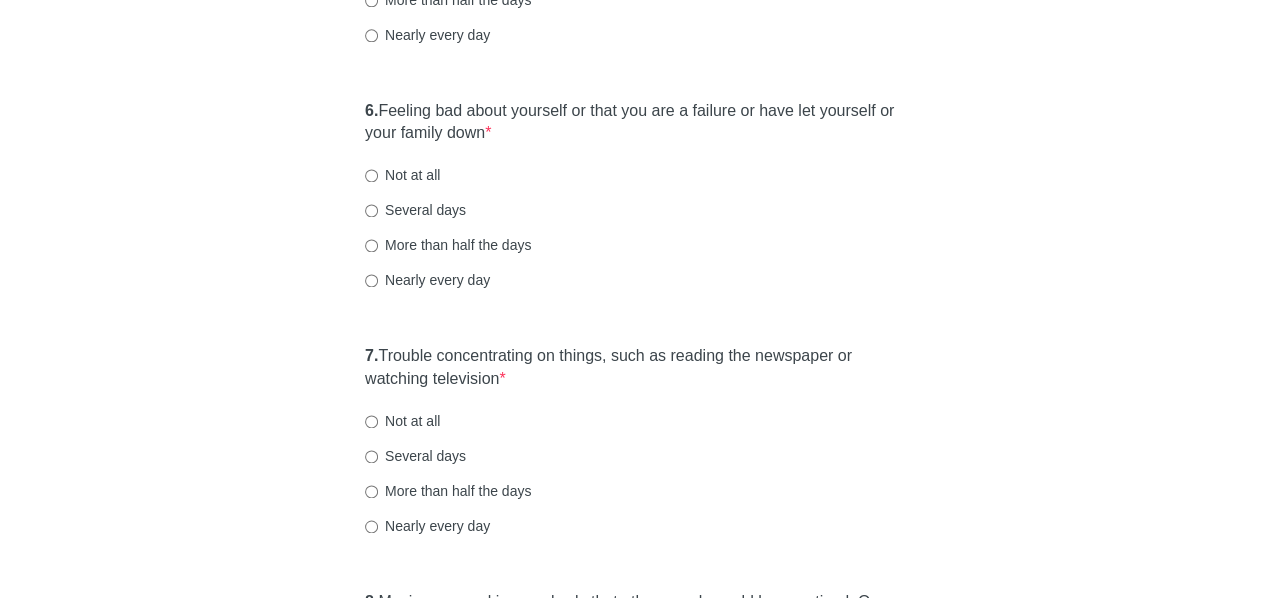 scroll, scrollTop: 1278, scrollLeft: 0, axis: vertical 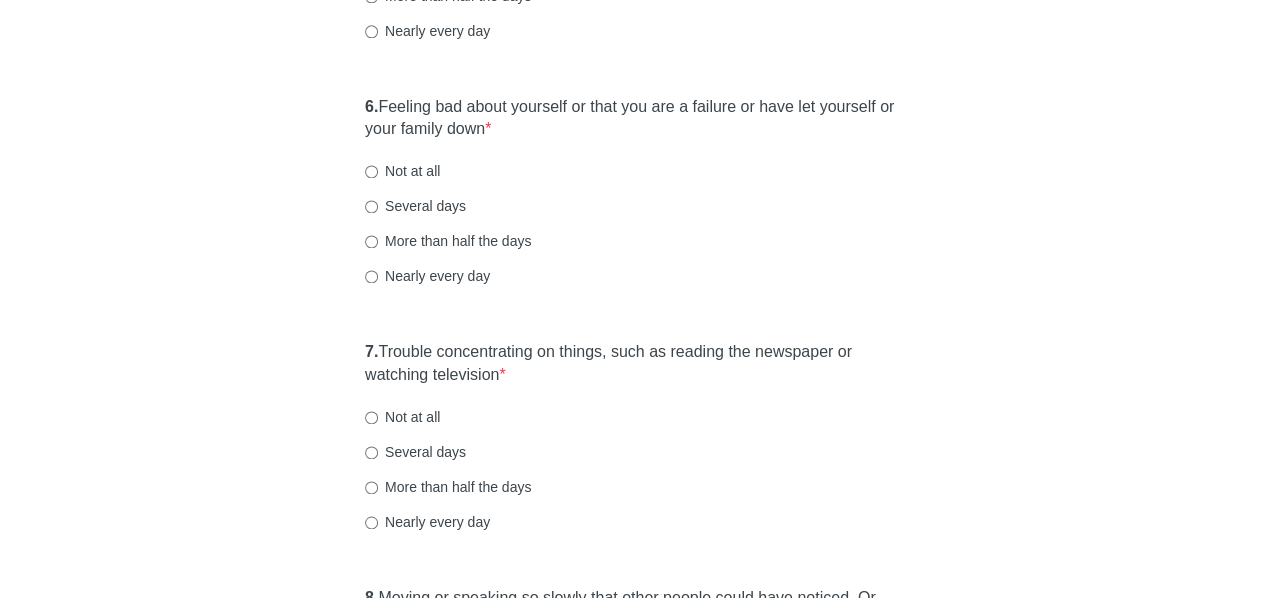 click on "Not at all" at bounding box center (402, 171) 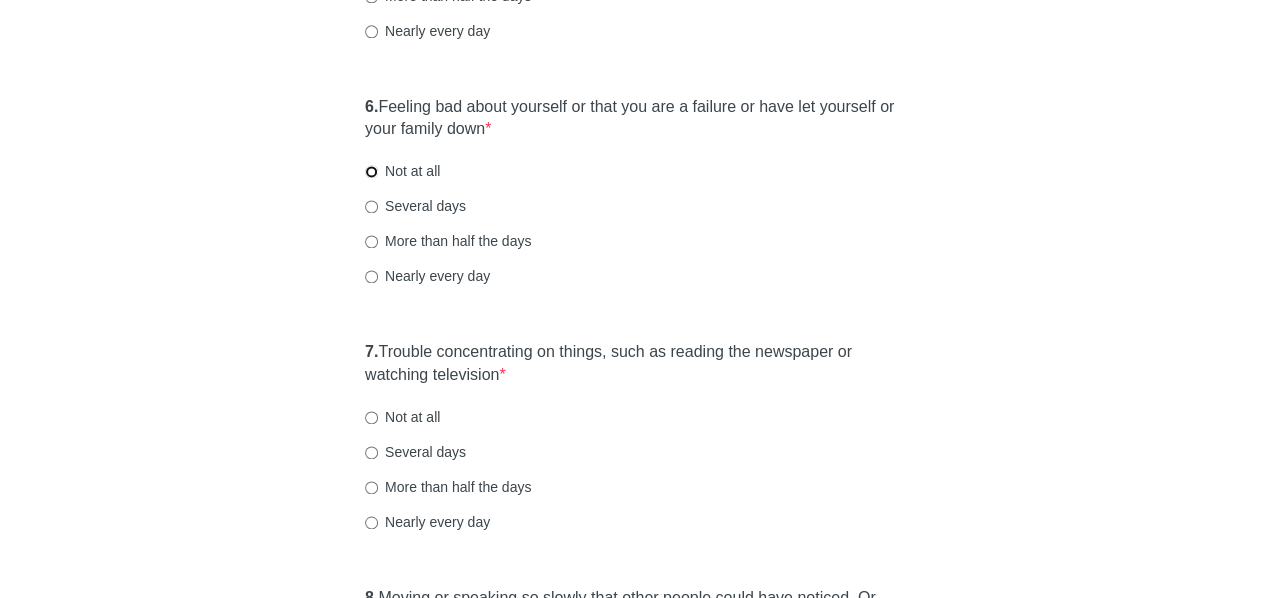 click on "Not at all" at bounding box center [371, 171] 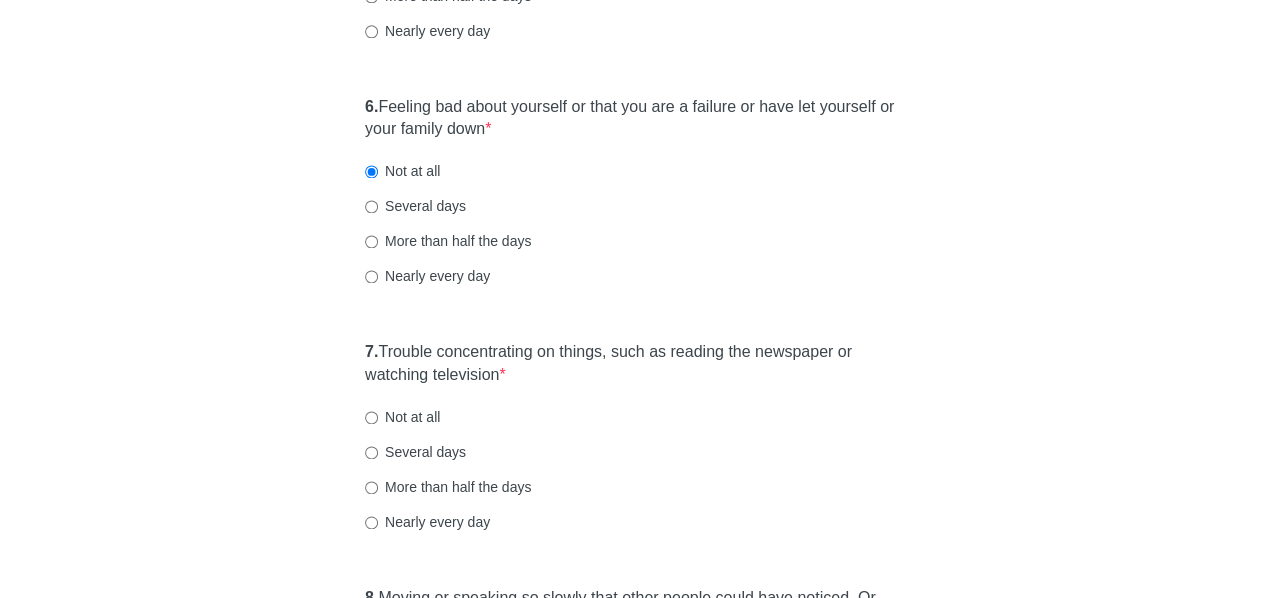 click on "[MEDICAL_DATA] Over the last 2 weeks, how often have you been bothered by any of the following problems? 1.  Little interest or pleasure in doing things  * Not at all Several days More than half the days Nearly every day 2.  Feeling down, depressed, or hopeless  * Not at all Several days More than half the days Nearly every day 3.  Trouble falling or staying asleep, or sleeping too much  * Not at all Several days More than half the days Nearly every day 4.  Feeling tired or having little energy  * Not at all Several days More than half the days Nearly every day 5.  Poor appetite or [MEDICAL_DATA]  * Not at all Several days More than half the days Nearly every day 6.  Feeling bad about yourself or that you are a failure or have let yourself or your family down  * Not at all Several days More than half the days Nearly every day 7.  Trouble concentrating on things, such as reading the newspaper or watching television  * Not at all Several days More than half the days Nearly every day 8.   * 9.   *" at bounding box center [633, -70] 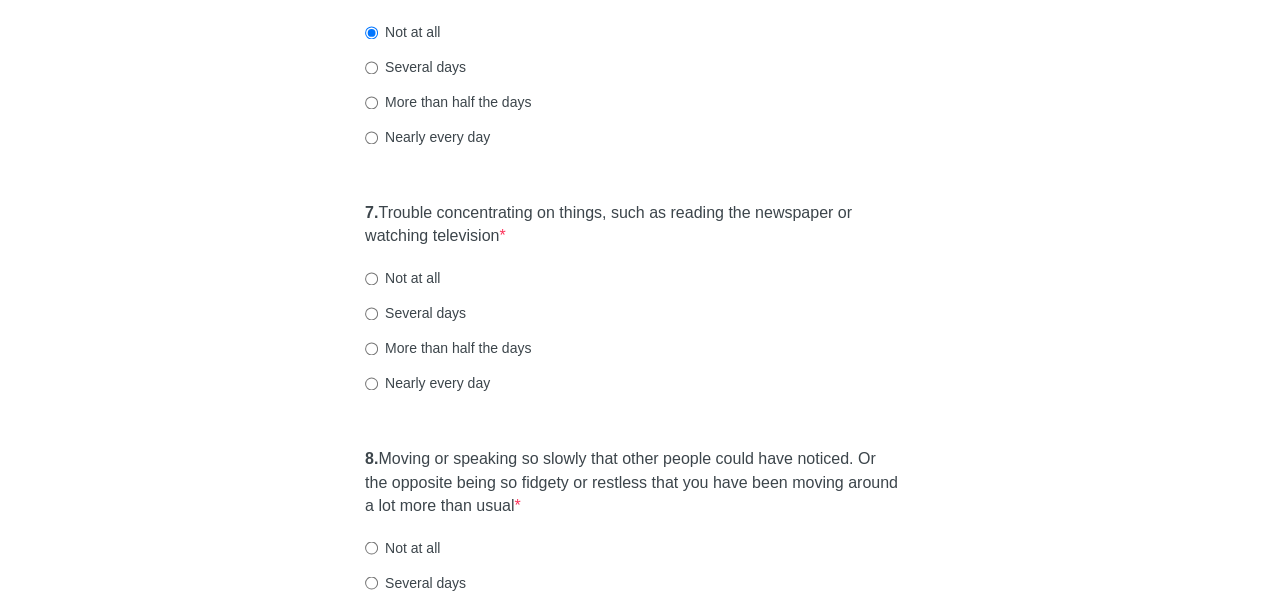 scroll, scrollTop: 1443, scrollLeft: 0, axis: vertical 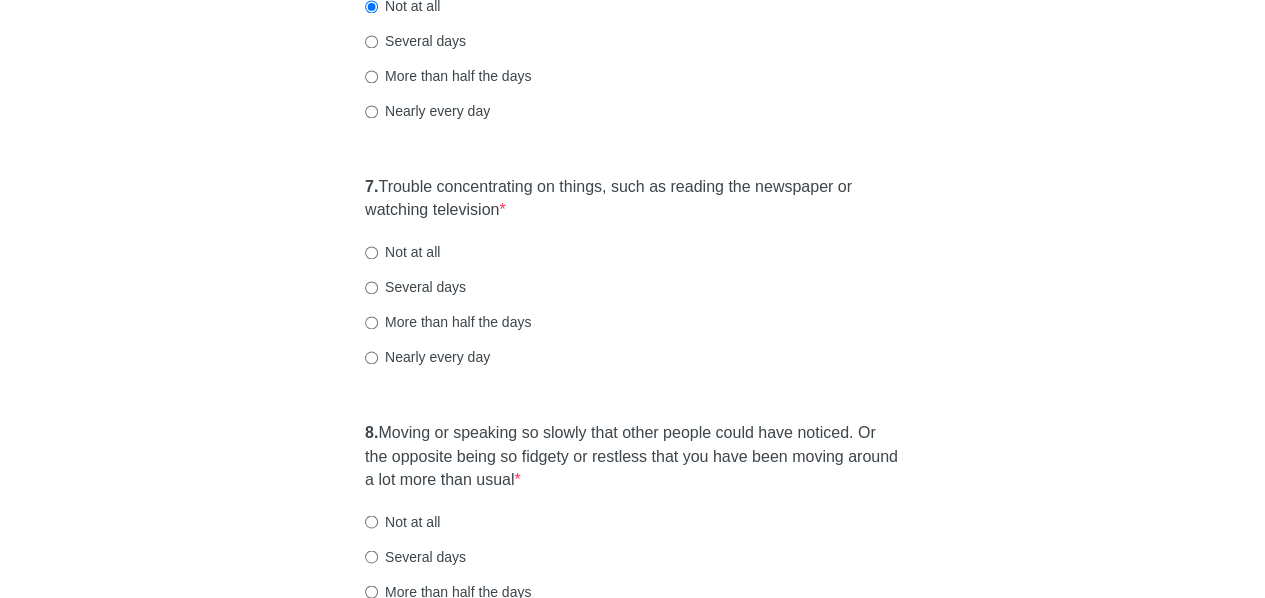click on "Nearly every day" at bounding box center (632, 357) 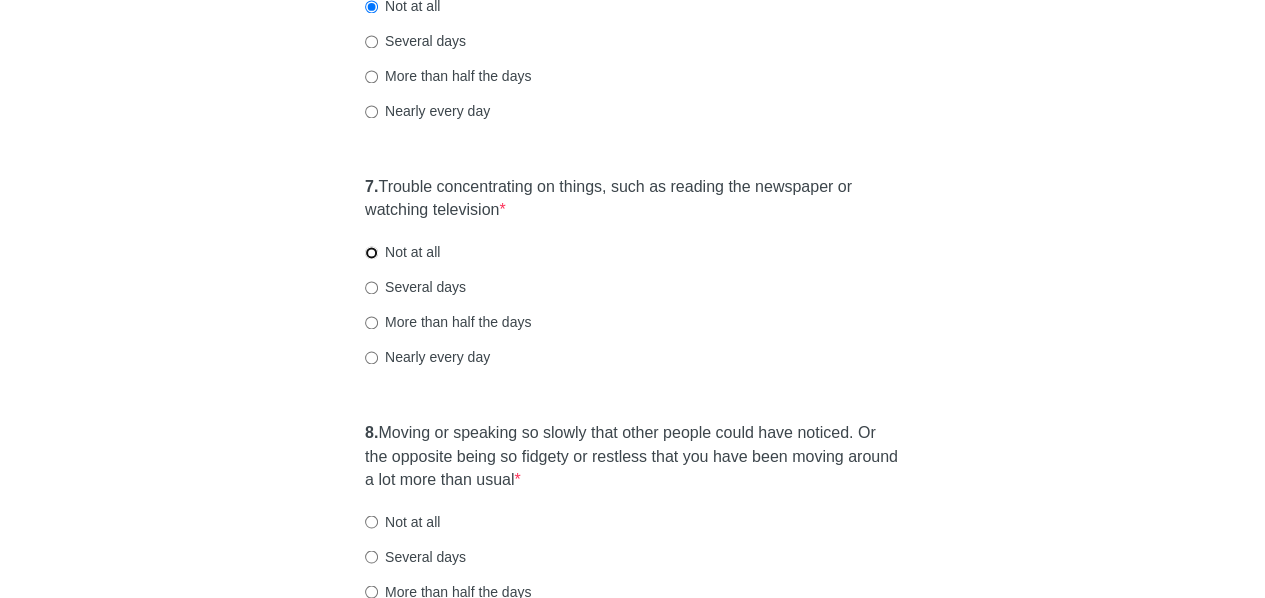click on "Not at all" at bounding box center (371, 252) 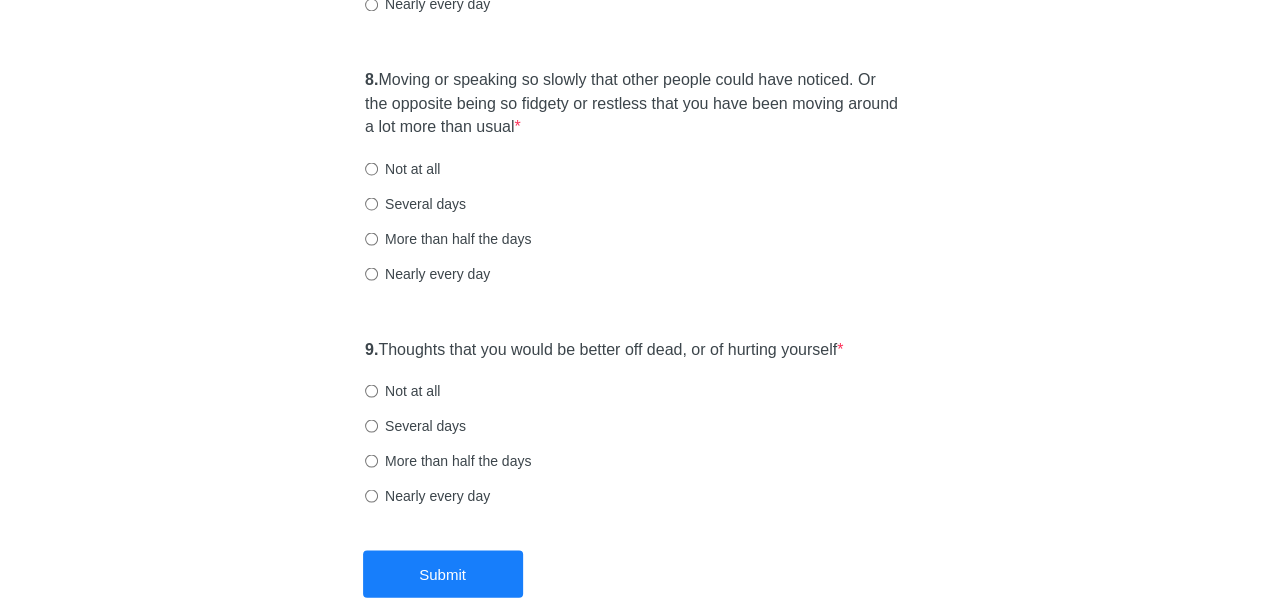 scroll, scrollTop: 1800, scrollLeft: 0, axis: vertical 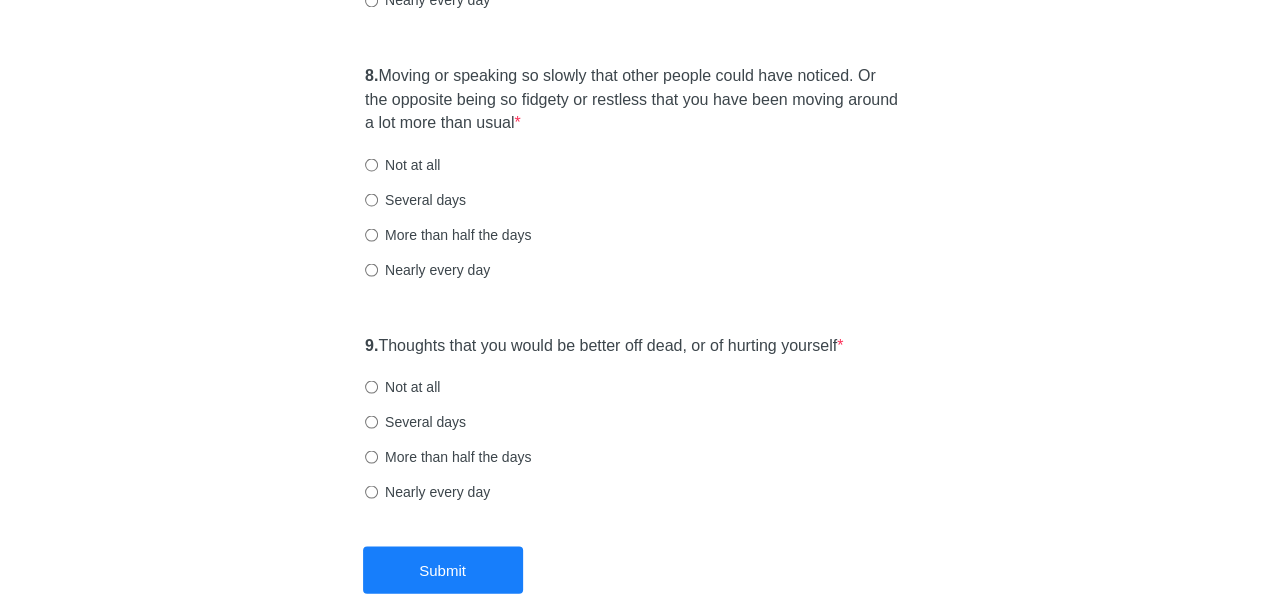 click on "Several days" at bounding box center [415, 199] 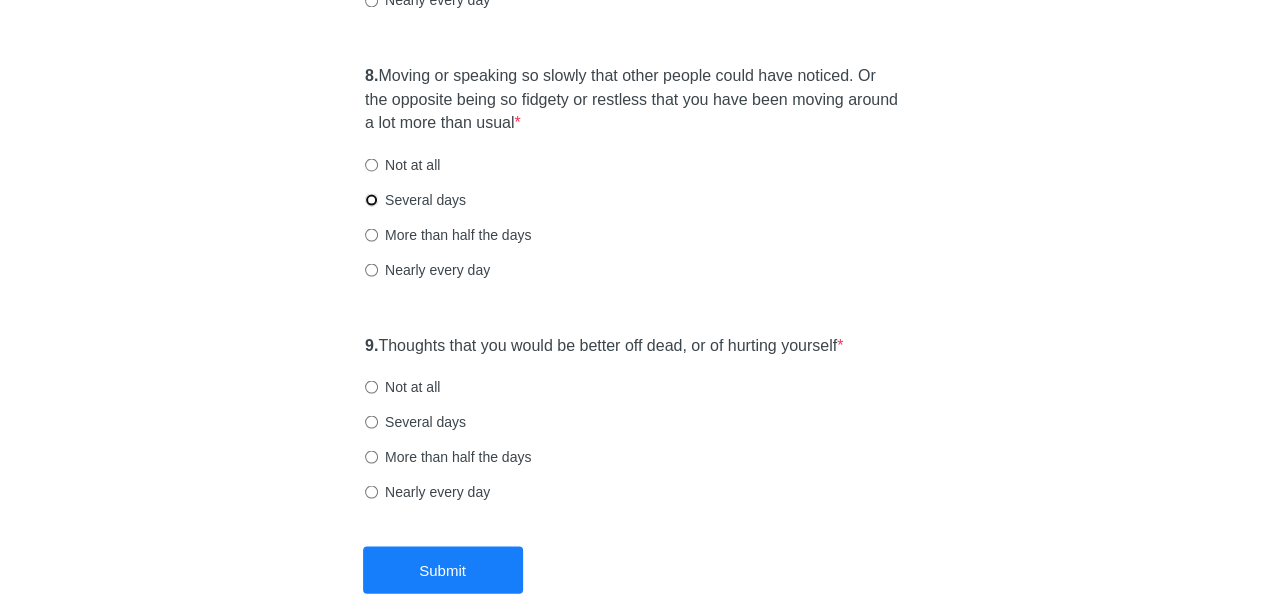 click on "Several days" at bounding box center [371, 199] 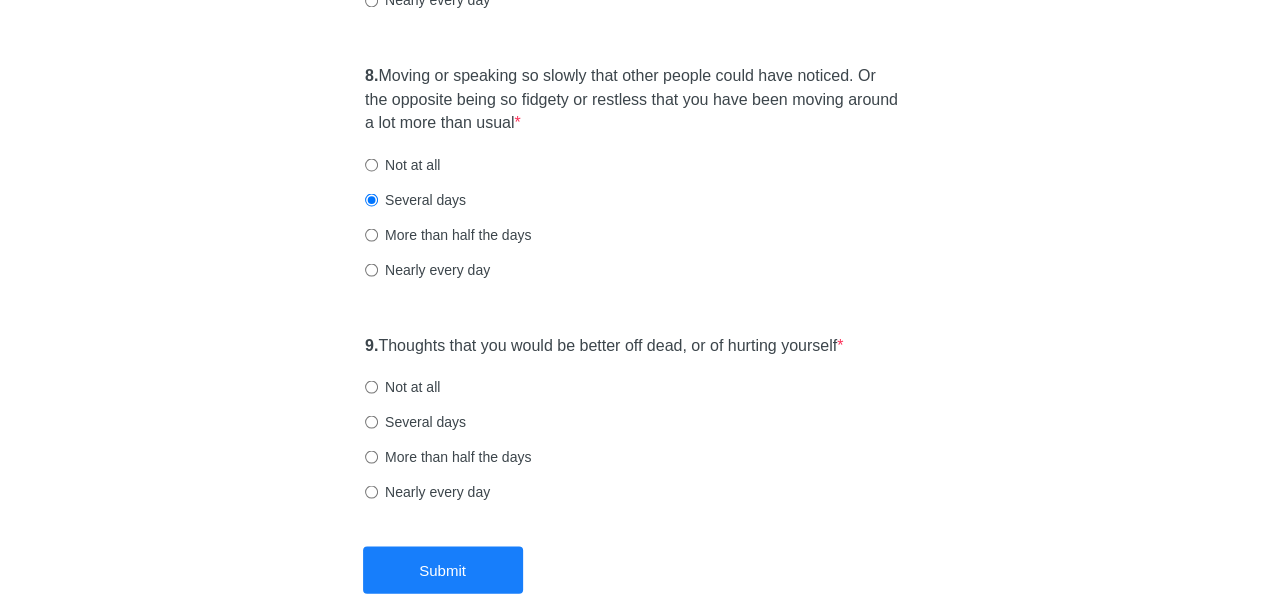 click on "[MEDICAL_DATA] Over the last 2 weeks, how often have you been bothered by any of the following problems? 1.  Little interest or pleasure in doing things  * Not at all Several days More than half the days Nearly every day 2.  Feeling down, depressed, or hopeless  * Not at all Several days More than half the days Nearly every day 3.  Trouble falling or staying asleep, or sleeping too much  * Not at all Several days More than half the days Nearly every day 4.  Feeling tired or having little energy  * Not at all Several days More than half the days Nearly every day 5.  Poor appetite or [MEDICAL_DATA]  * Not at all Several days More than half the days Nearly every day 6.  Feeling bad about yourself or that you are a failure or have let yourself or your family down  * Not at all Several days More than half the days Nearly every day 7.  Trouble concentrating on things, such as reading the newspaper or watching television  * Not at all Several days More than half the days Nearly every day 8.   * 9.   *" at bounding box center (633, -592) 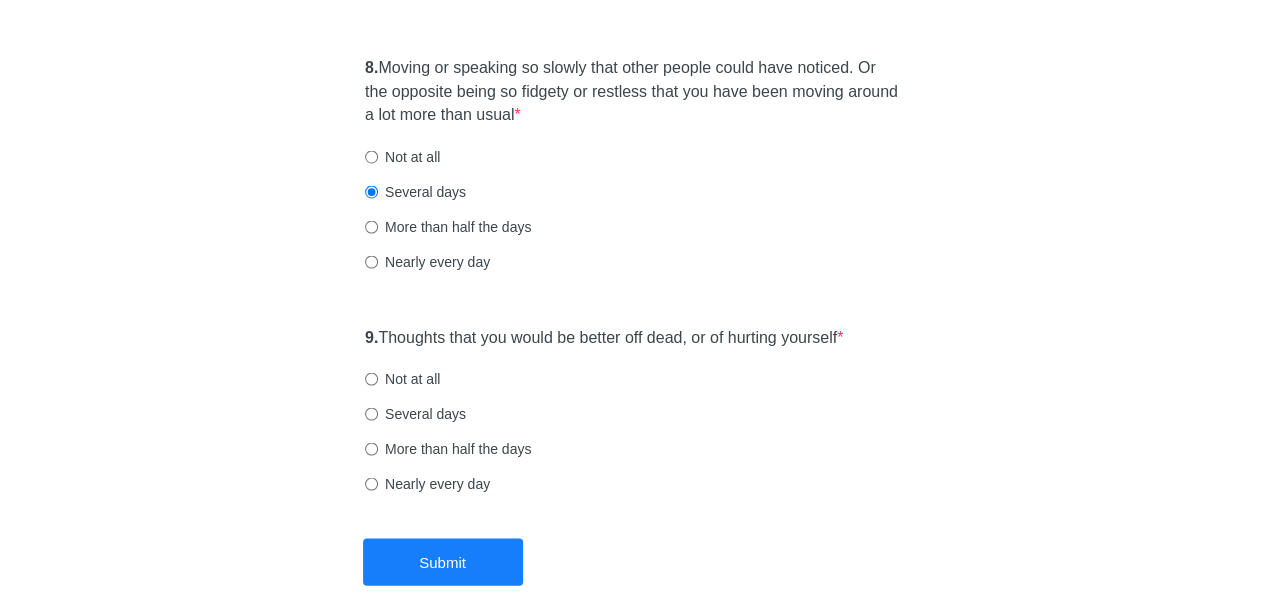 scroll, scrollTop: 1811, scrollLeft: 0, axis: vertical 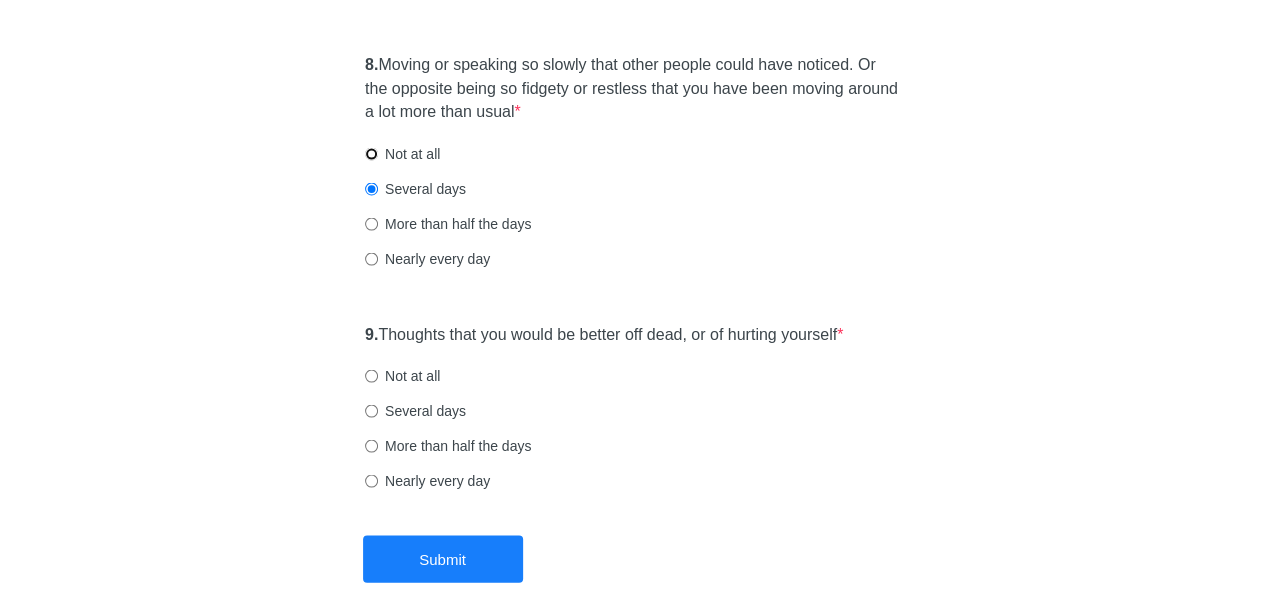 click on "Not at all" at bounding box center (371, 153) 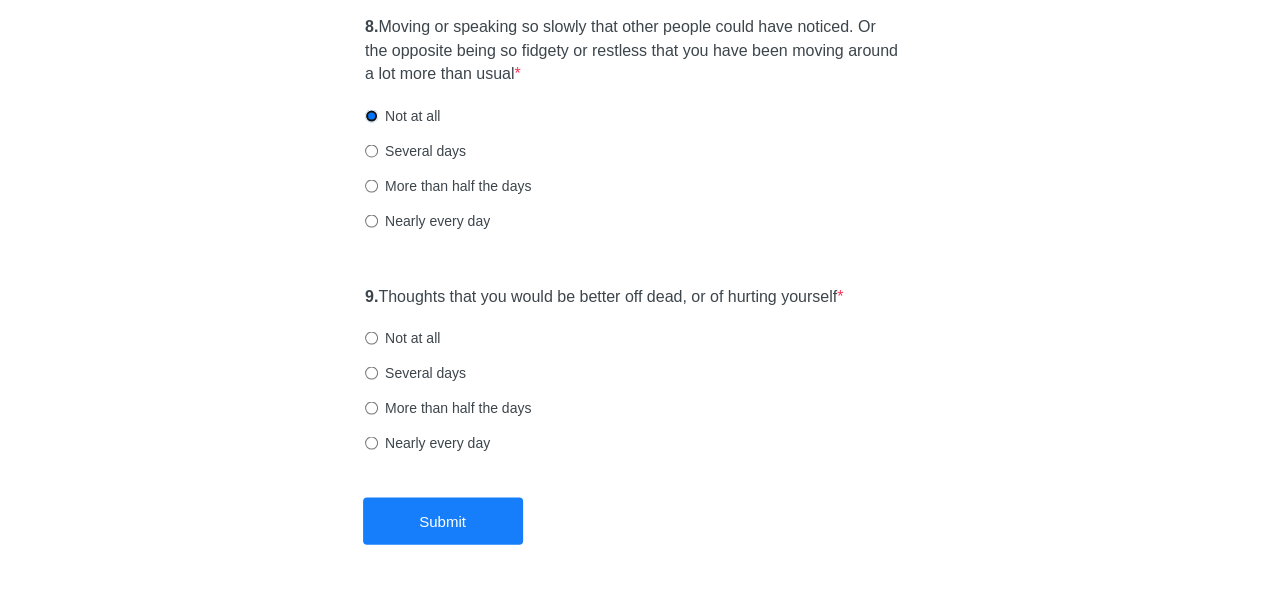 scroll, scrollTop: 1915, scrollLeft: 0, axis: vertical 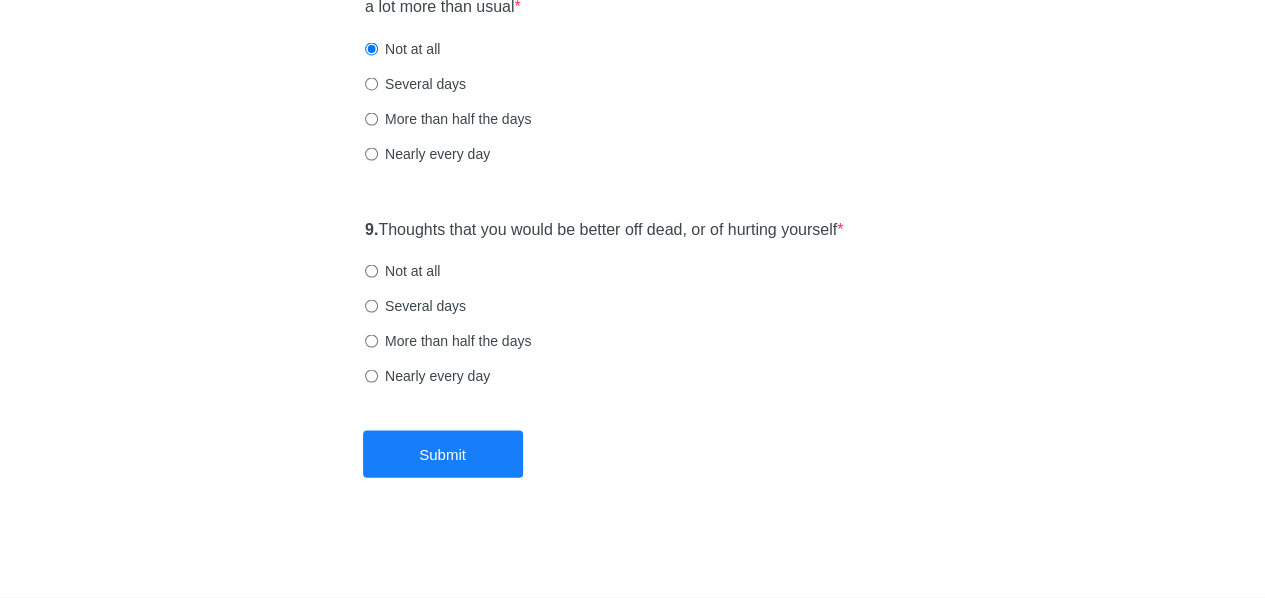 click on "Not at all" at bounding box center [402, 271] 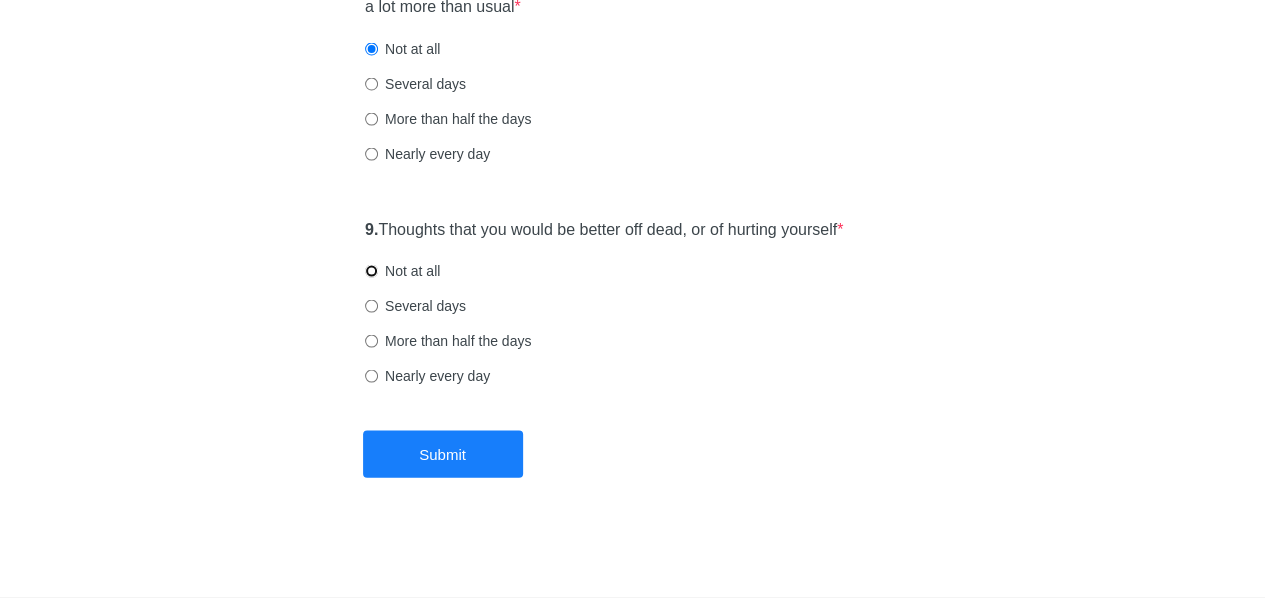 click on "Not at all" at bounding box center [371, 271] 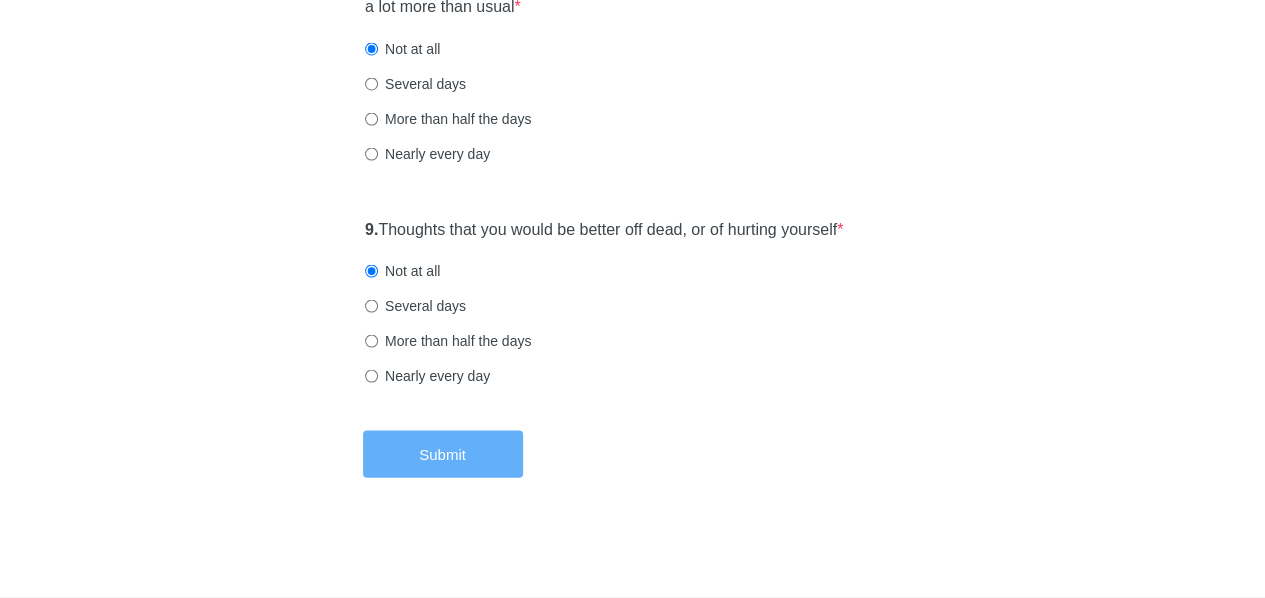 click on "Submit" at bounding box center (443, 454) 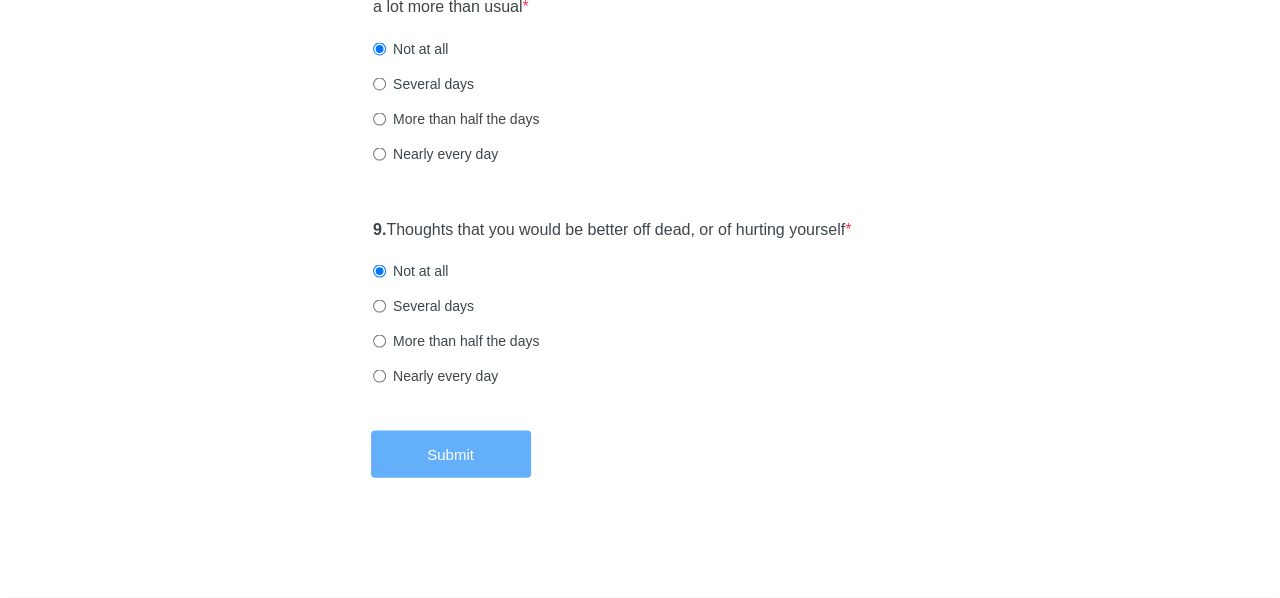 scroll, scrollTop: 0, scrollLeft: 0, axis: both 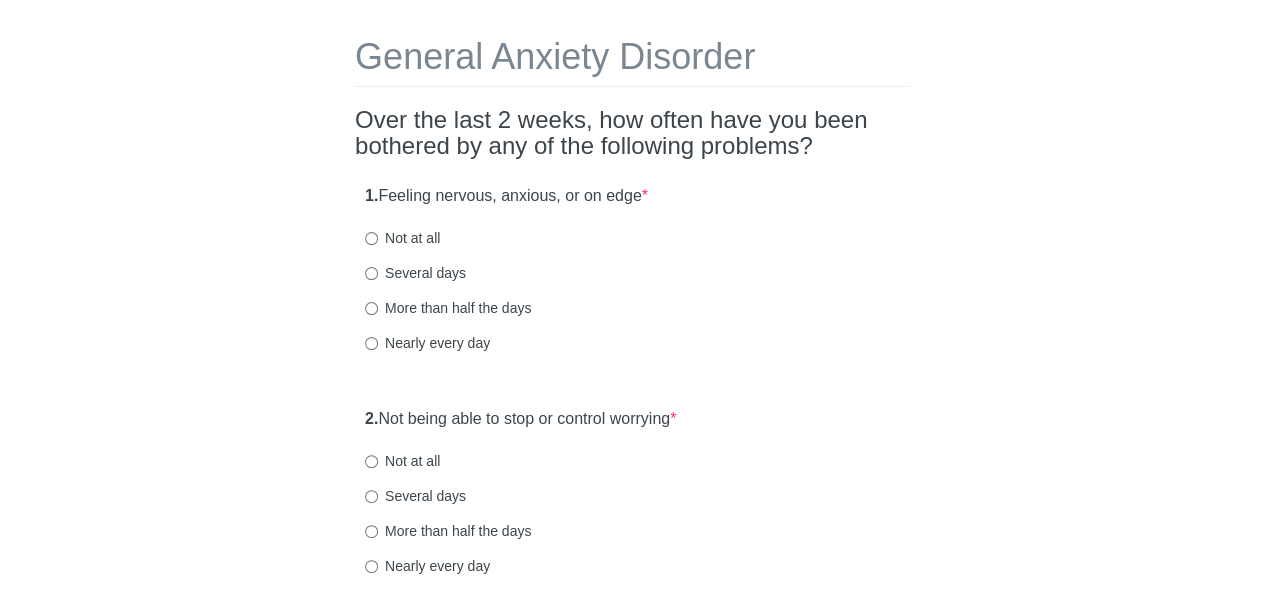click on "Not at all" at bounding box center [402, 238] 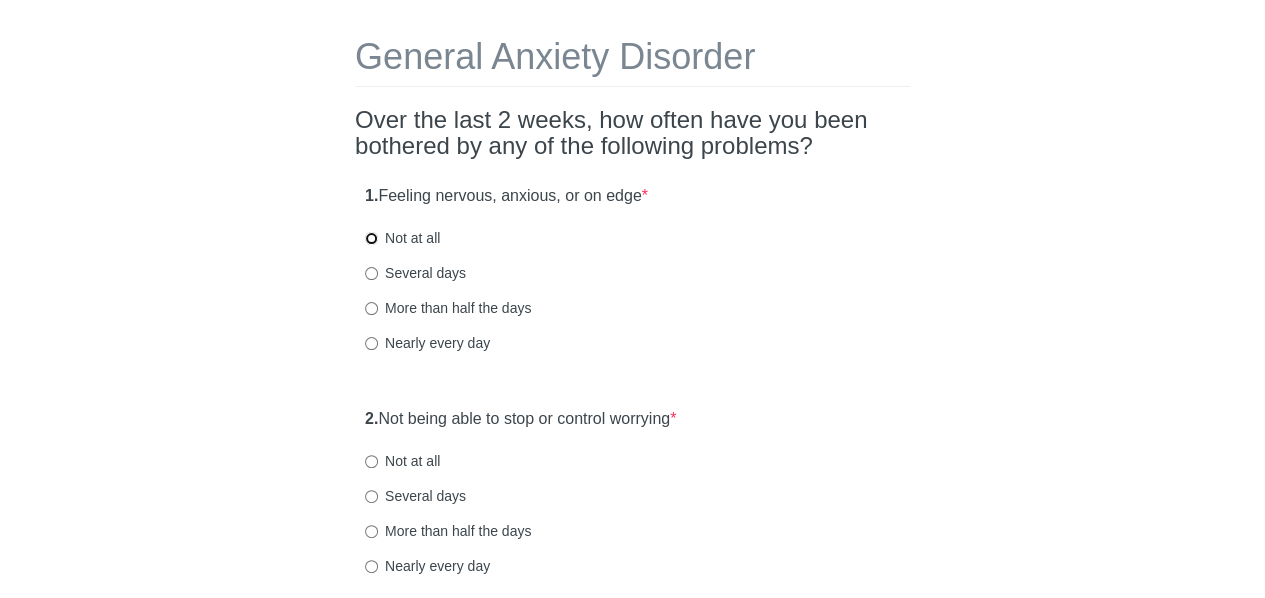 click on "Not at all" at bounding box center (371, 238) 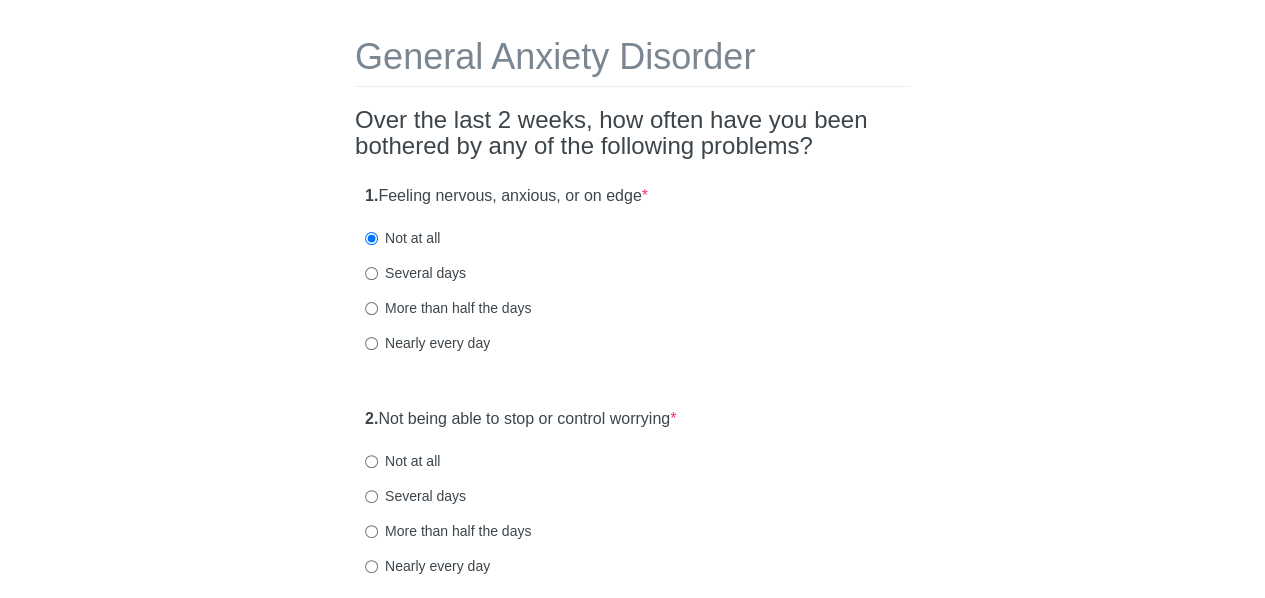 click on "General Anxiety Disorder Over the last 2 weeks, how often have you been bothered by any of the following problems? 1.  Feeling nervous, anxious, or on edge  * Not at all Several days More than half the days Nearly every day 2.  Not being able to stop or control worrying  * Not at all Several days More than half the days Nearly every day 3.  Worrying too much about different things  * Not at all Several days More than half the days Nearly every day 4.  Trouble relaxing  * Not at all Several days More than half the days Nearly every day 5.  Being so restless that it's hard to sit still  * Not at all Several days More than half the days Nearly every day 6.  Becoming easily annoyed or irritable  * Not at all Several days More than half the days Nearly every day 7.  Feeling afraid as if something awful might happen  * Not at all Several days More than half the days Nearly every day" at bounding box center (633, 866) 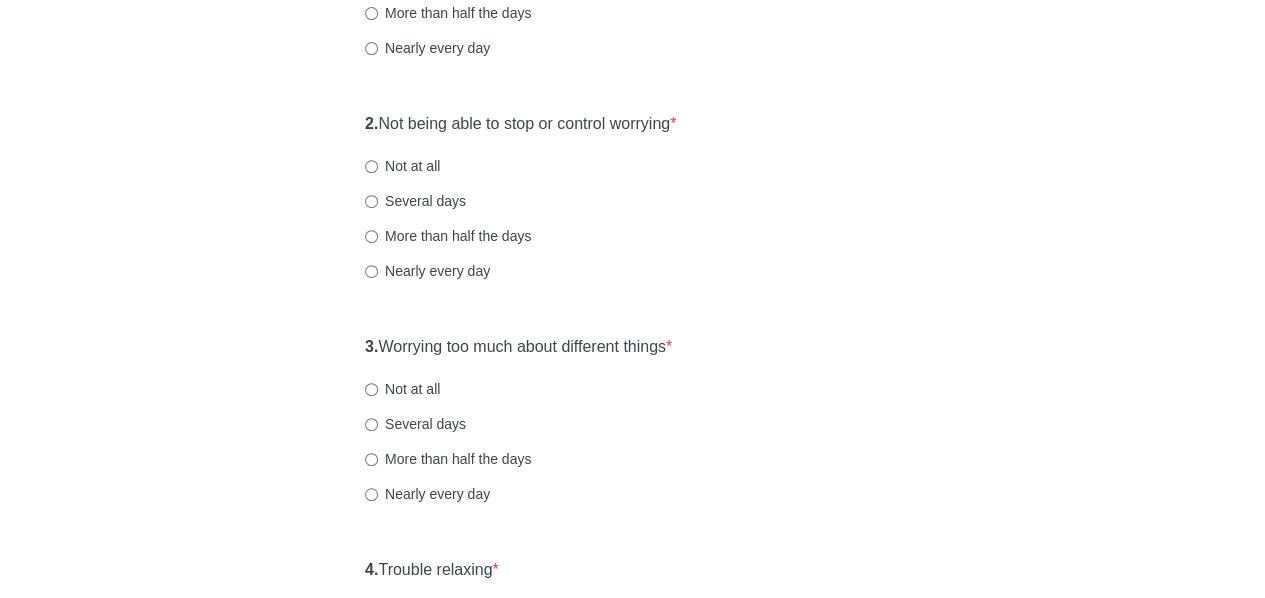 scroll, scrollTop: 378, scrollLeft: 0, axis: vertical 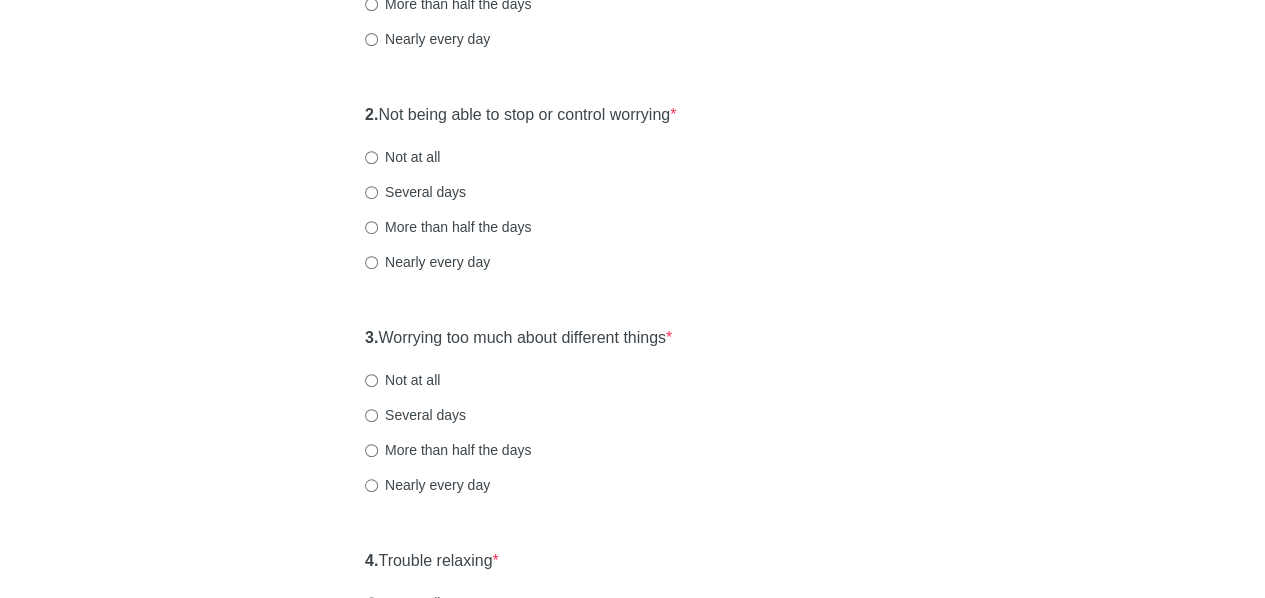 click on "Not at all" at bounding box center (402, 157) 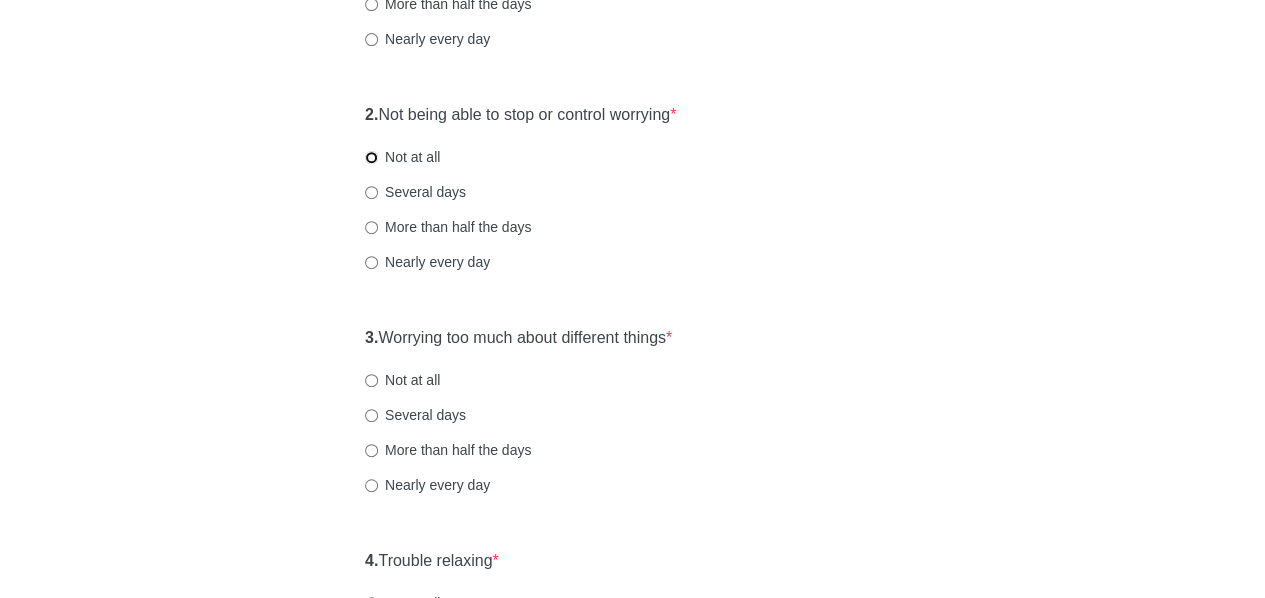 click on "Not at all" at bounding box center [371, 157] 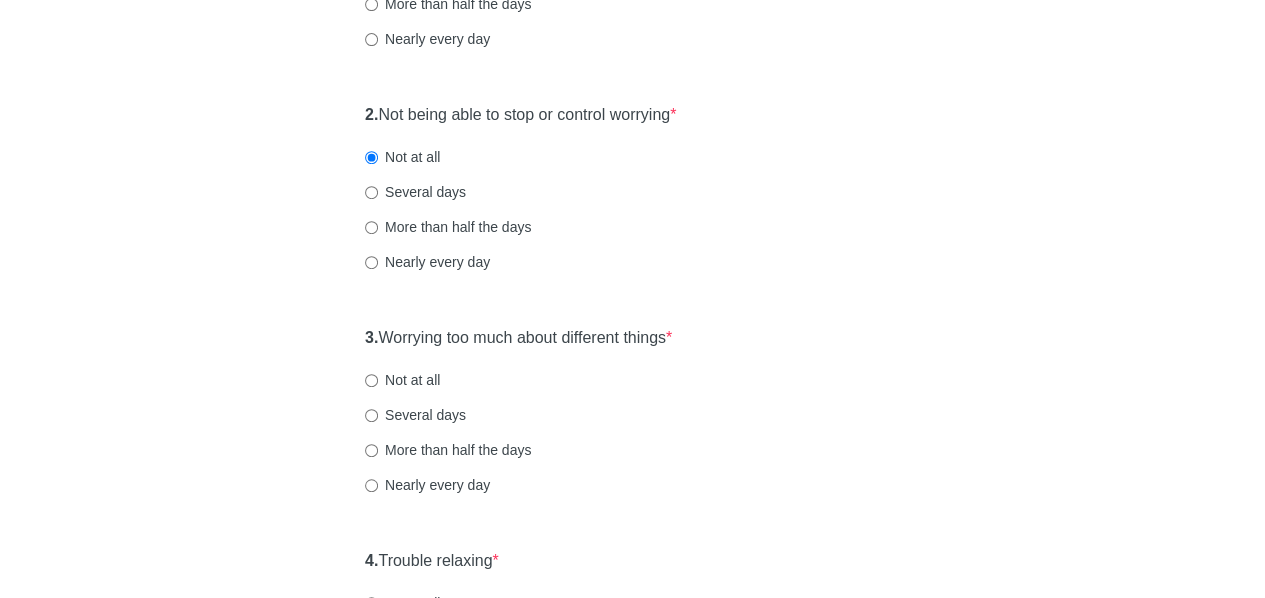 click on "General Anxiety Disorder Over the last 2 weeks, how often have you been bothered by any of the following problems? 1.  Feeling nervous, anxious, or on edge  * Not at all Several days More than half the days Nearly every day 2.  Not being able to stop or control worrying  * Not at all Several days More than half the days Nearly every day 3.  Worrying too much about different things  * Not at all Several days More than half the days Nearly every day 4.  Trouble relaxing  * Not at all Several days More than half the days Nearly every day 5.  Being so restless that it's hard to sit still  * Not at all Several days More than half the days Nearly every day 6.  Becoming easily annoyed or irritable  * Not at all Several days More than half the days Nearly every day 7.  Feeling afraid as if something awful might happen  * Not at all Several days More than half the days Nearly every day" at bounding box center (633, 562) 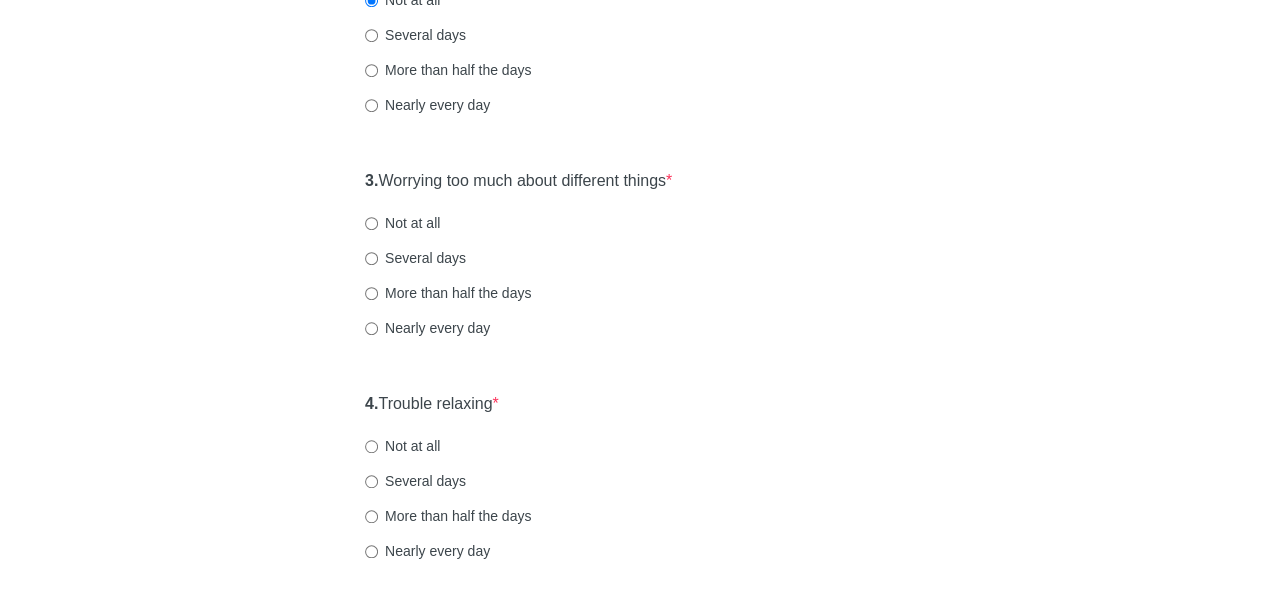 scroll, scrollTop: 538, scrollLeft: 0, axis: vertical 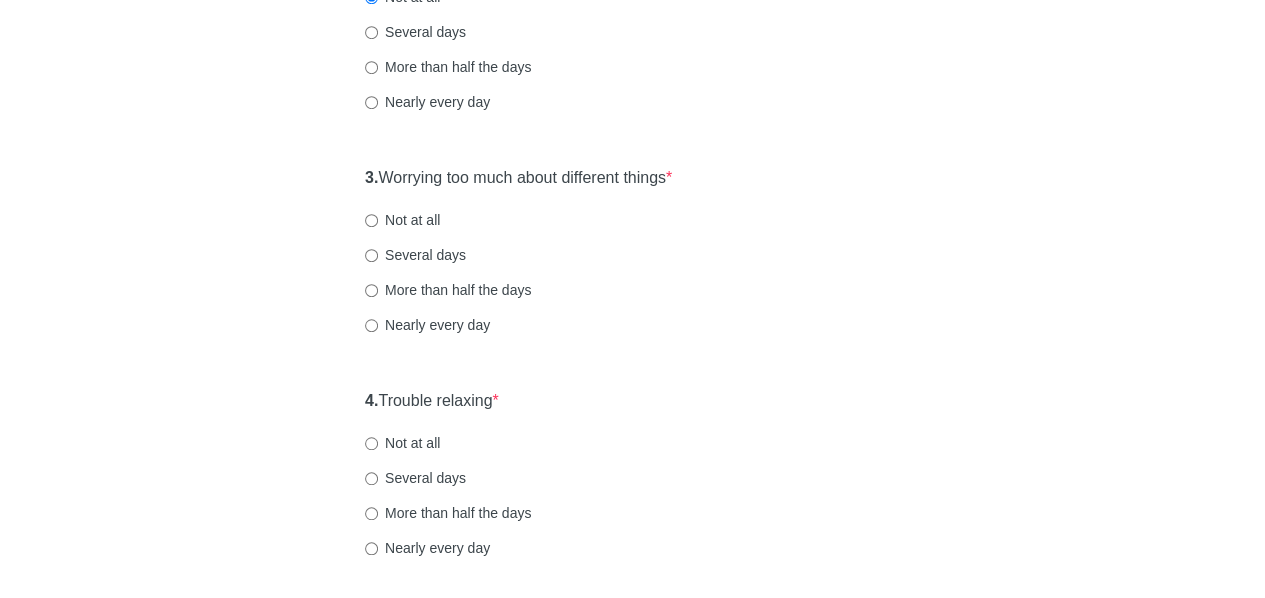 click on "Not at all" at bounding box center (402, 220) 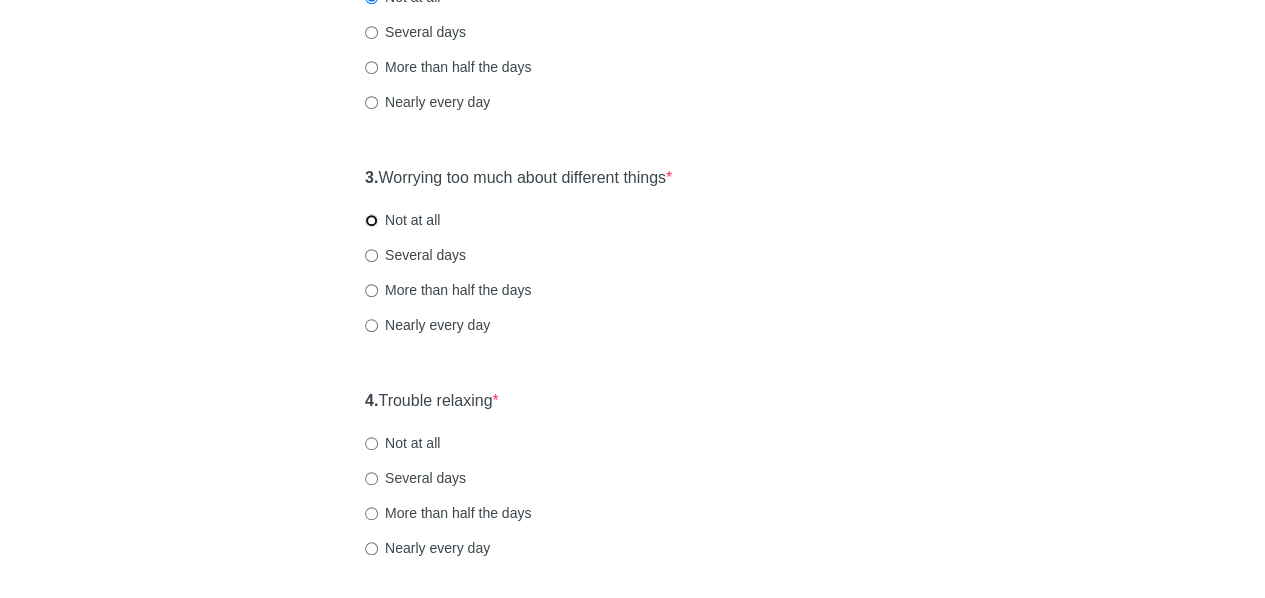 click on "Not at all" at bounding box center [371, 220] 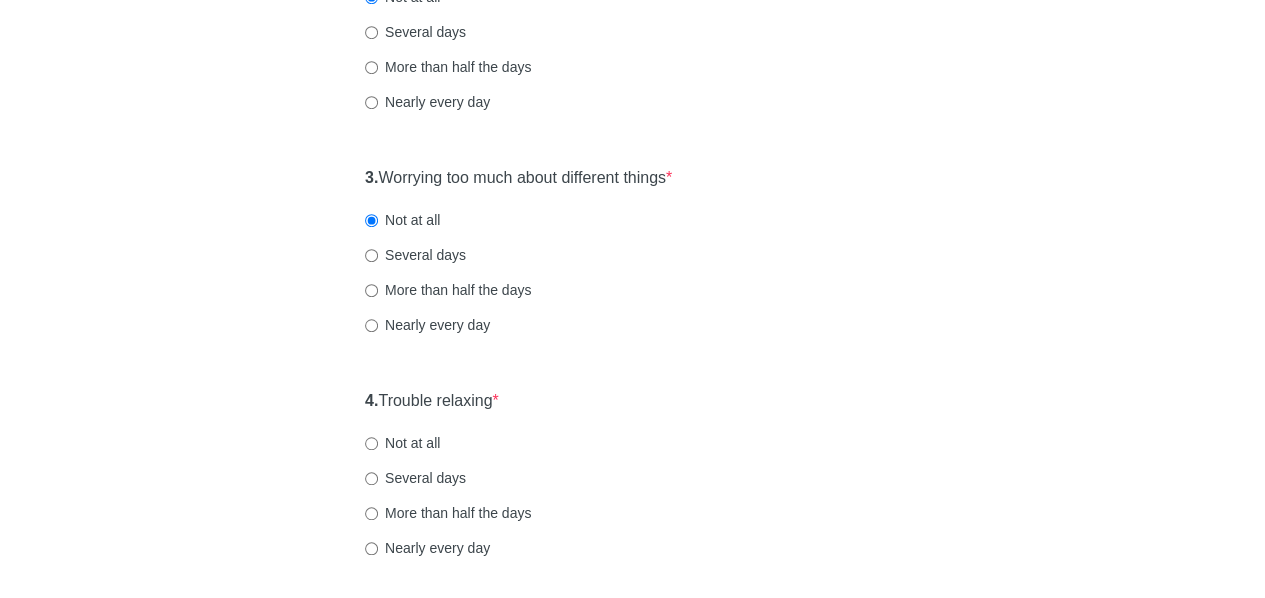 click on "General Anxiety Disorder Over the last 2 weeks, how often have you been bothered by any of the following problems? 1.  Feeling nervous, anxious, or on edge  * Not at all Several days More than half the days Nearly every day 2.  Not being able to stop or control worrying  * Not at all Several days More than half the days Nearly every day 3.  Worrying too much about different things  * Not at all Several days More than half the days Nearly every day 4.  Trouble relaxing  * Not at all Several days More than half the days Nearly every day 5.  Being so restless that it's hard to sit still  * Not at all Several days More than half the days Nearly every day 6.  Becoming easily annoyed or irritable  * Not at all Several days More than half the days Nearly every day 7.  Feeling afraid as if something awful might happen  * Not at all Several days More than half the days Nearly every day" at bounding box center (633, 402) 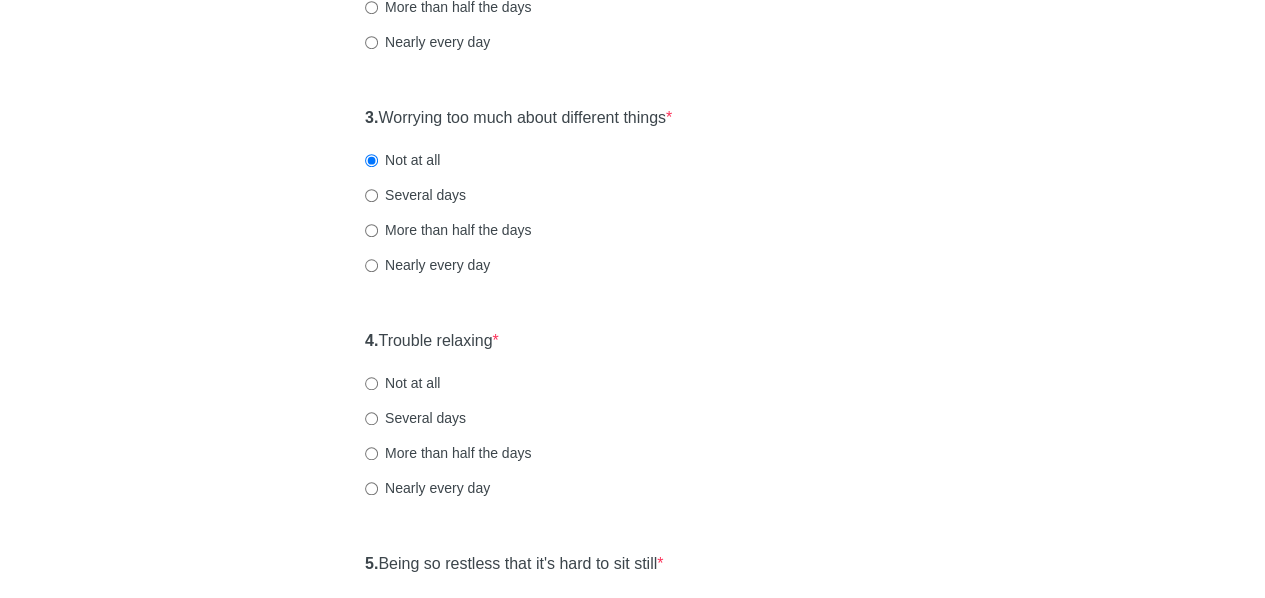 scroll, scrollTop: 624, scrollLeft: 0, axis: vertical 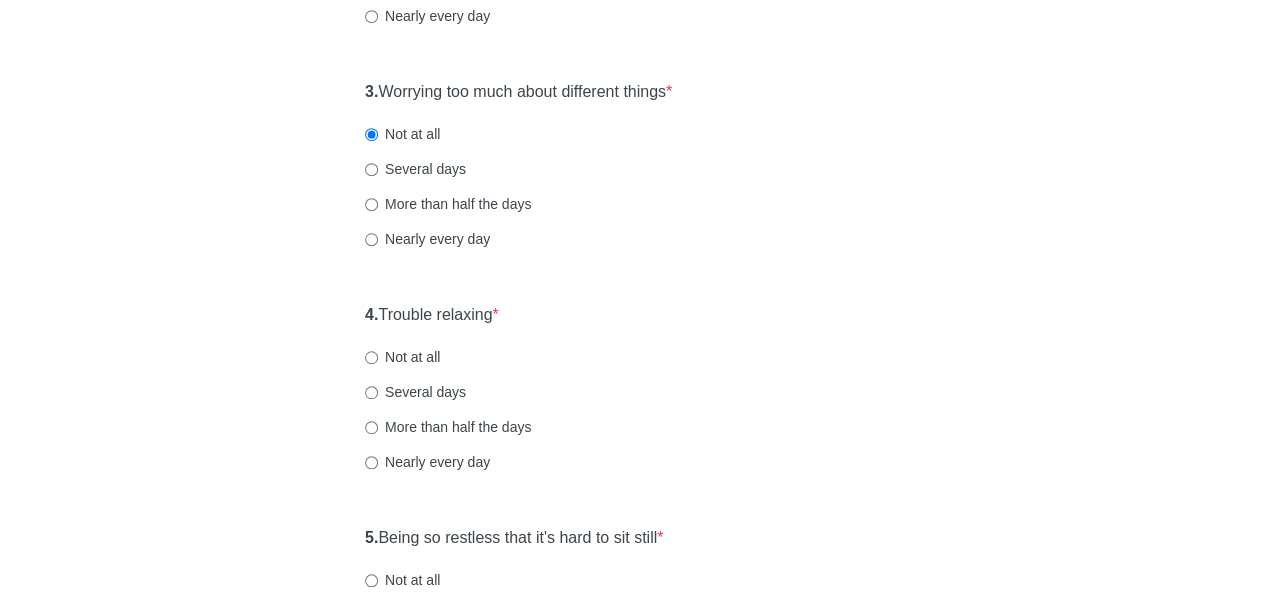 click on "General Anxiety Disorder Over the last 2 weeks, how often have you been bothered by any of the following problems? 1.  Feeling nervous, anxious, or on edge  * Not at all Several days More than half the days Nearly every day 2.  Not being able to stop or control worrying  * Not at all Several days More than half the days Nearly every day 3.  Worrying too much about different things  * Not at all Several days More than half the days Nearly every day 4.  Trouble relaxing  * Not at all Several days More than half the days Nearly every day 5.  Being so restless that it's hard to sit still  * Not at all Several days More than half the days Nearly every day 6.  Becoming easily annoyed or irritable  * Not at all Several days More than half the days Nearly every day 7.  Feeling afraid as if something awful might happen  * Not at all Several days More than half the days Nearly every day" at bounding box center (633, 316) 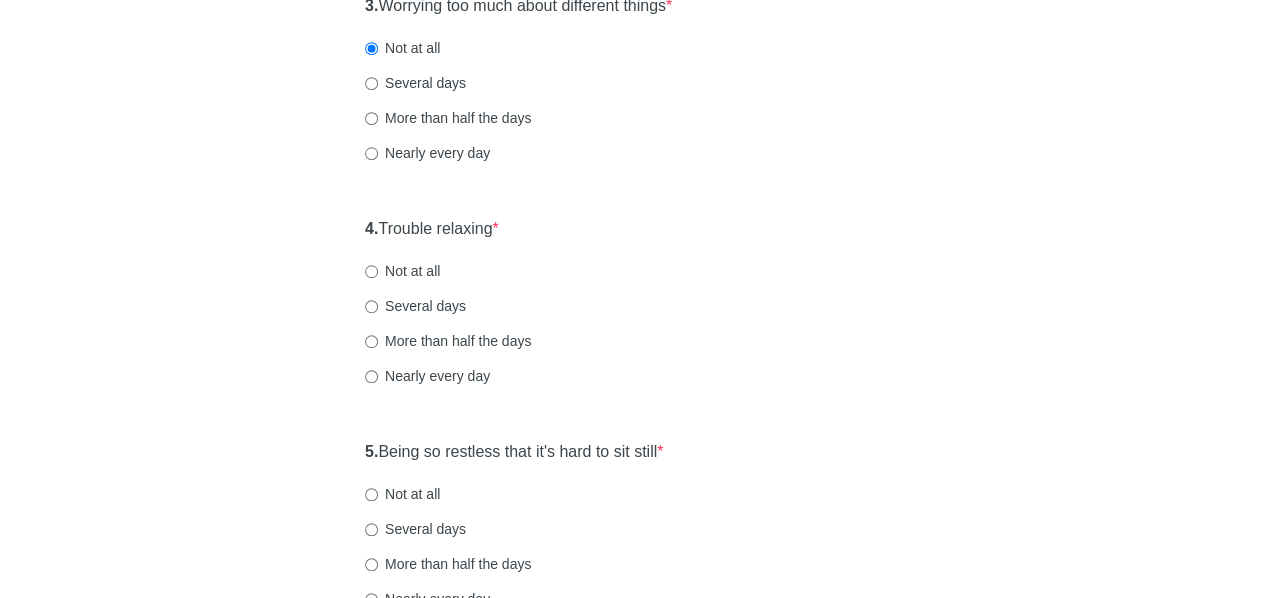 scroll, scrollTop: 717, scrollLeft: 0, axis: vertical 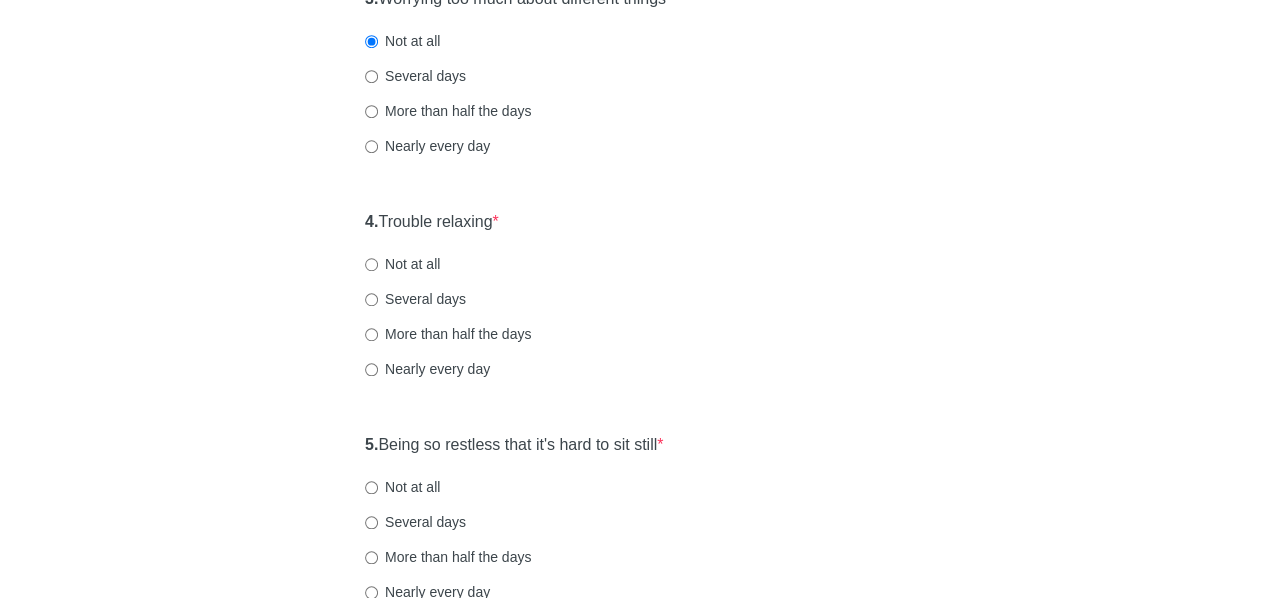 click on "4.  Trouble relaxing  * Not at all Several days More than half the days Nearly every day" at bounding box center [632, 305] 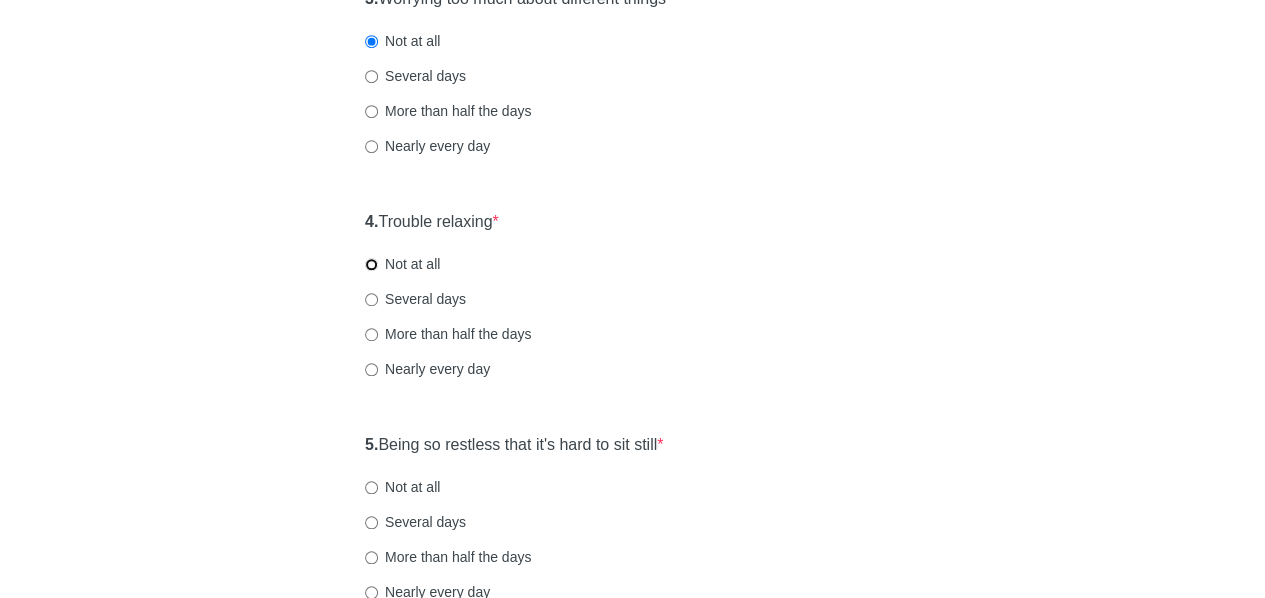 radio on "true" 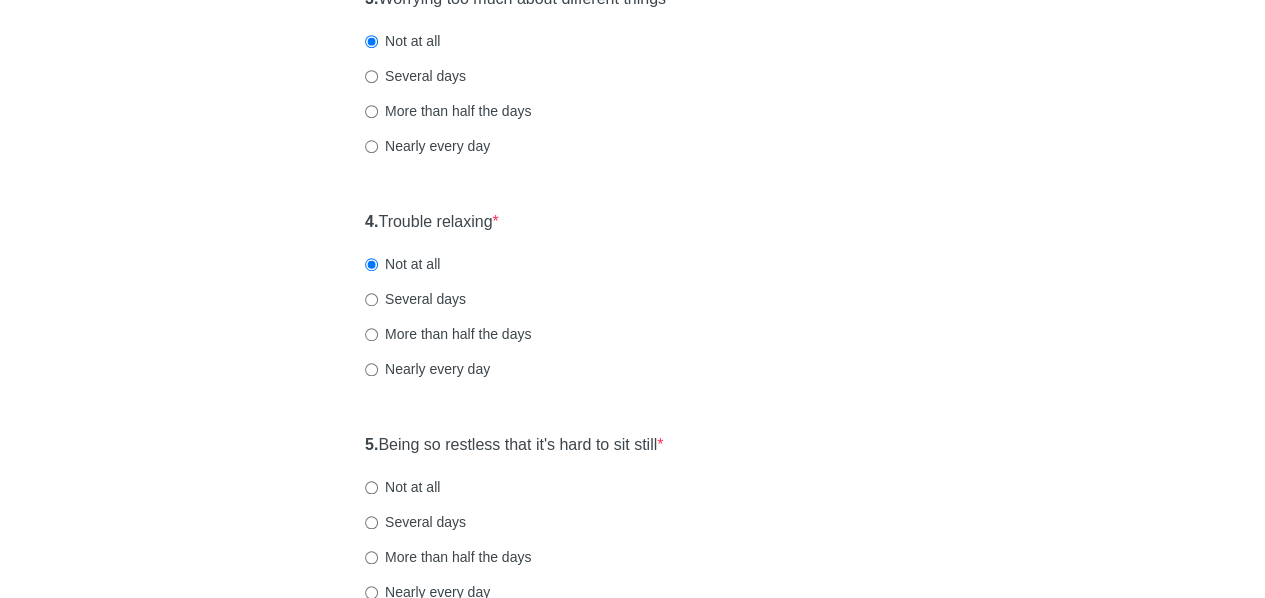 click on "General Anxiety Disorder Over the last 2 weeks, how often have you been bothered by any of the following problems? 1.  Feeling nervous, anxious, or on edge  * Not at all Several days More than half the days Nearly every day 2.  Not being able to stop or control worrying  * Not at all Several days More than half the days Nearly every day 3.  Worrying too much about different things  * Not at all Several days More than half the days Nearly every day 4.  Trouble relaxing  * Not at all Several days More than half the days Nearly every day 5.  Being so restless that it's hard to sit still  * Not at all Several days More than half the days Nearly every day 6.  Becoming easily annoyed or irritable  * Not at all Several days More than half the days Nearly every day 7.  Feeling afraid as if something awful might happen  * Not at all Several days More than half the days Nearly every day" at bounding box center (633, 223) 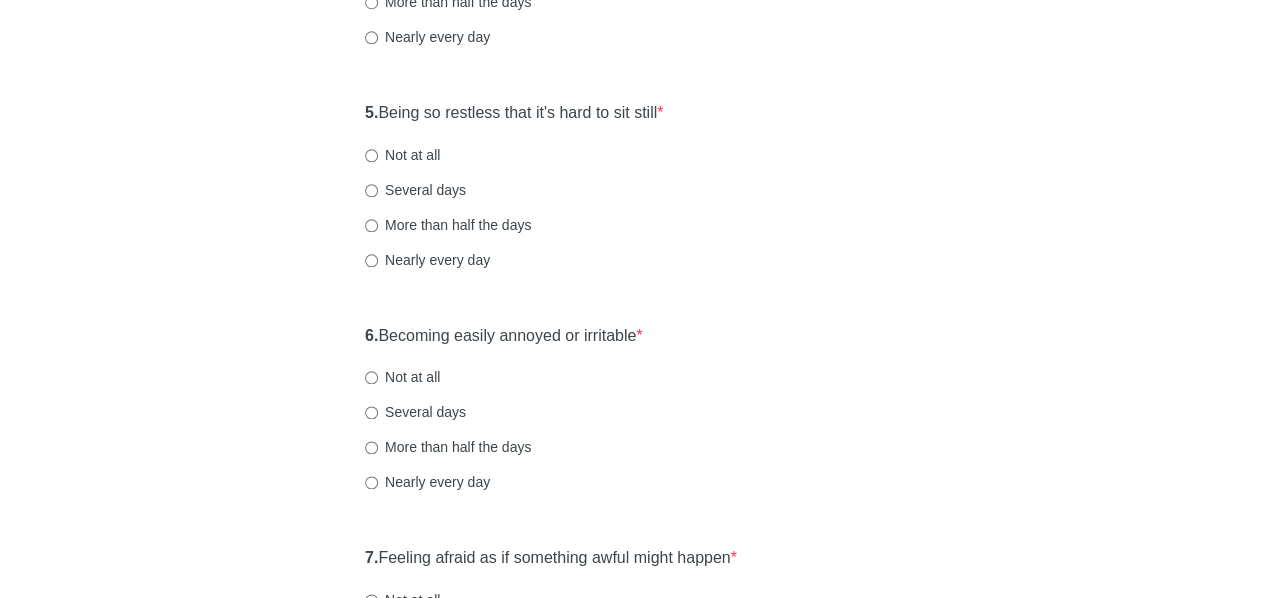 scroll, scrollTop: 1050, scrollLeft: 0, axis: vertical 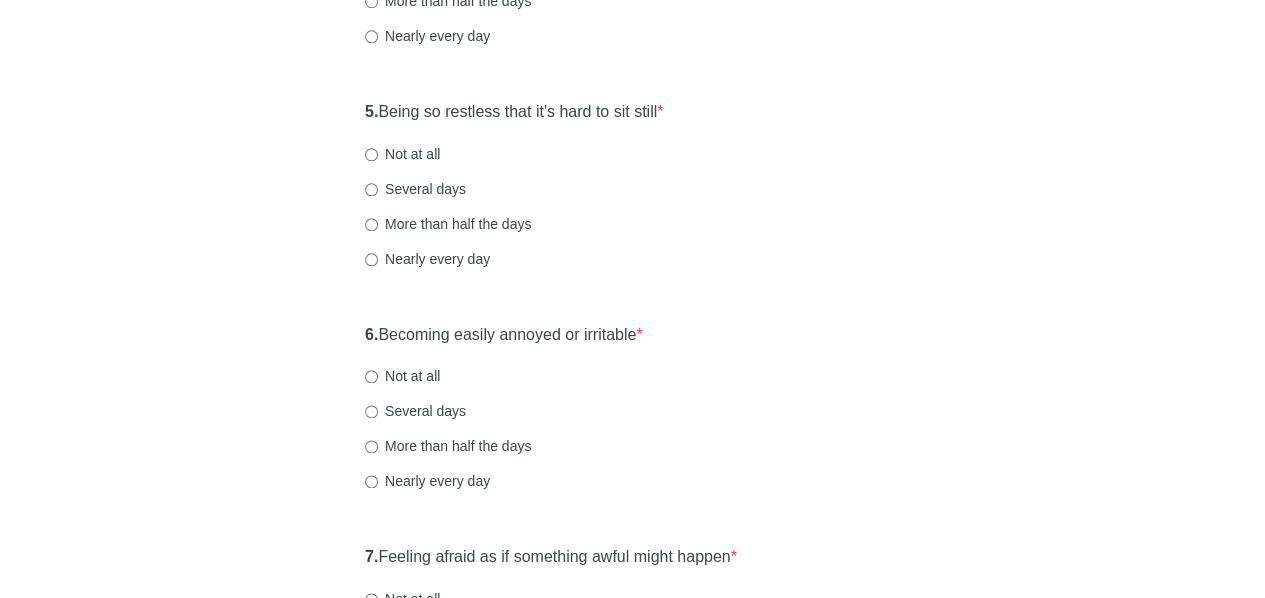 click on "Several days" at bounding box center [415, 189] 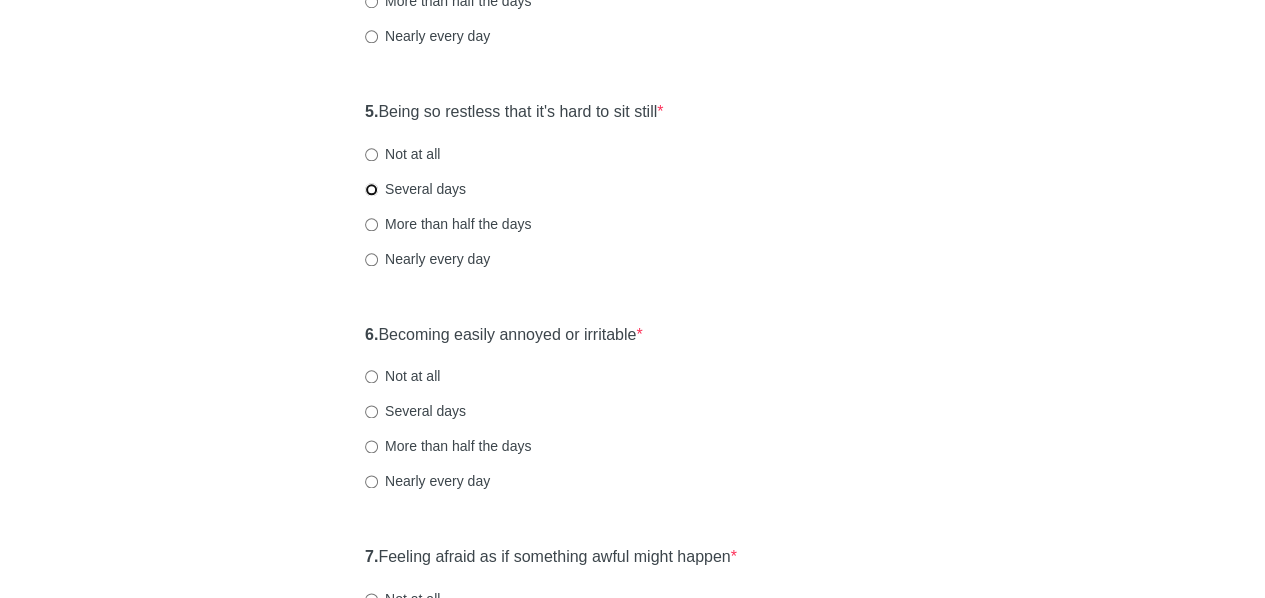 click on "Several days" at bounding box center (371, 189) 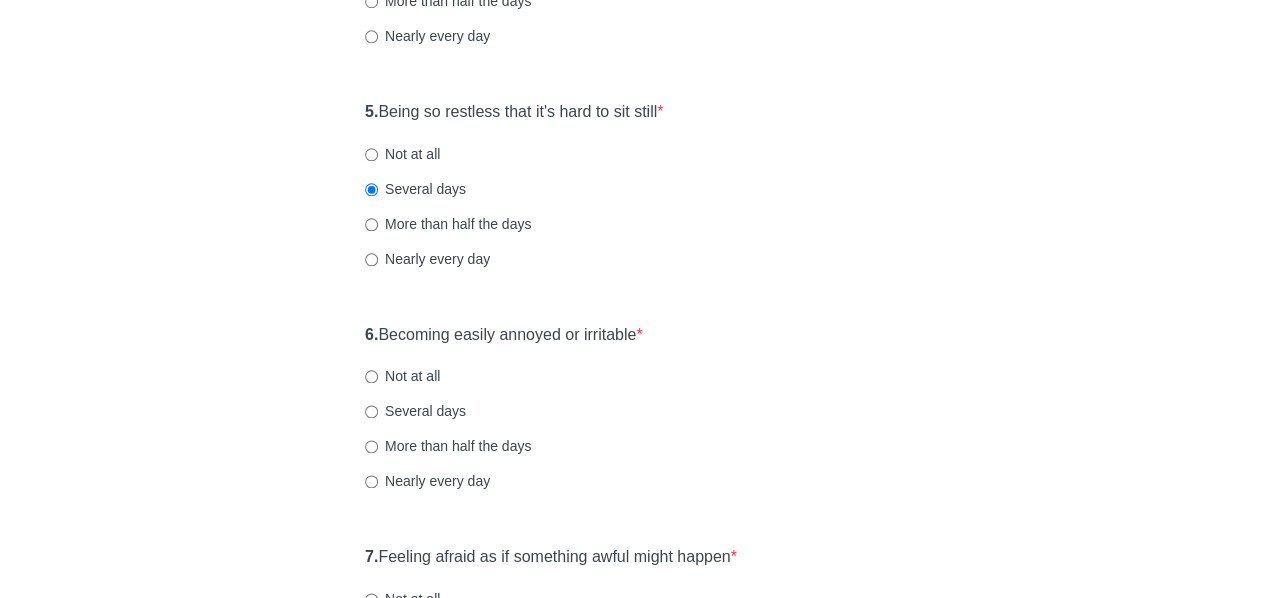 click on "General Anxiety Disorder Over the last 2 weeks, how often have you been bothered by any of the following problems? 1.  Feeling nervous, anxious, or on edge  * Not at all Several days More than half the days Nearly every day 2.  Not being able to stop or control worrying  * Not at all Several days More than half the days Nearly every day 3.  Worrying too much about different things  * Not at all Several days More than half the days Nearly every day 4.  Trouble relaxing  * Not at all Several days More than half the days Nearly every day 5.  Being so restless that it's hard to sit still  * Not at all Several days More than half the days Nearly every day 6.  Becoming easily annoyed or irritable  * Not at all Several days More than half the days Nearly every day 7.  Feeling afraid as if something awful might happen  * Not at all Several days More than half the days Nearly every day" at bounding box center [633, -110] 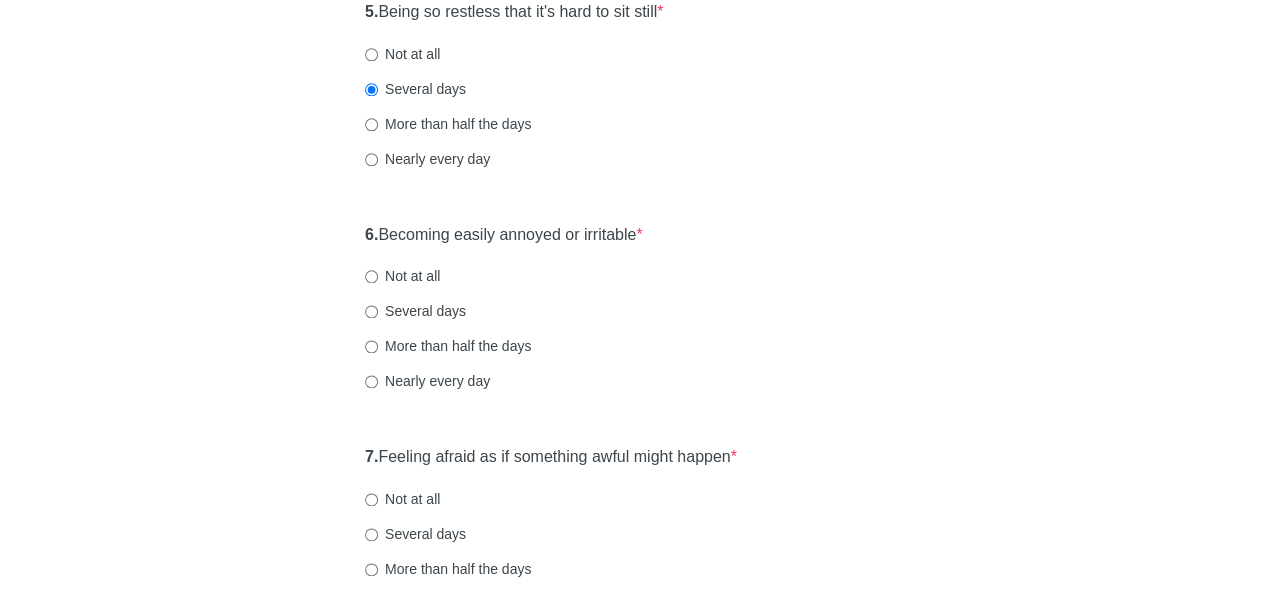 scroll, scrollTop: 1150, scrollLeft: 0, axis: vertical 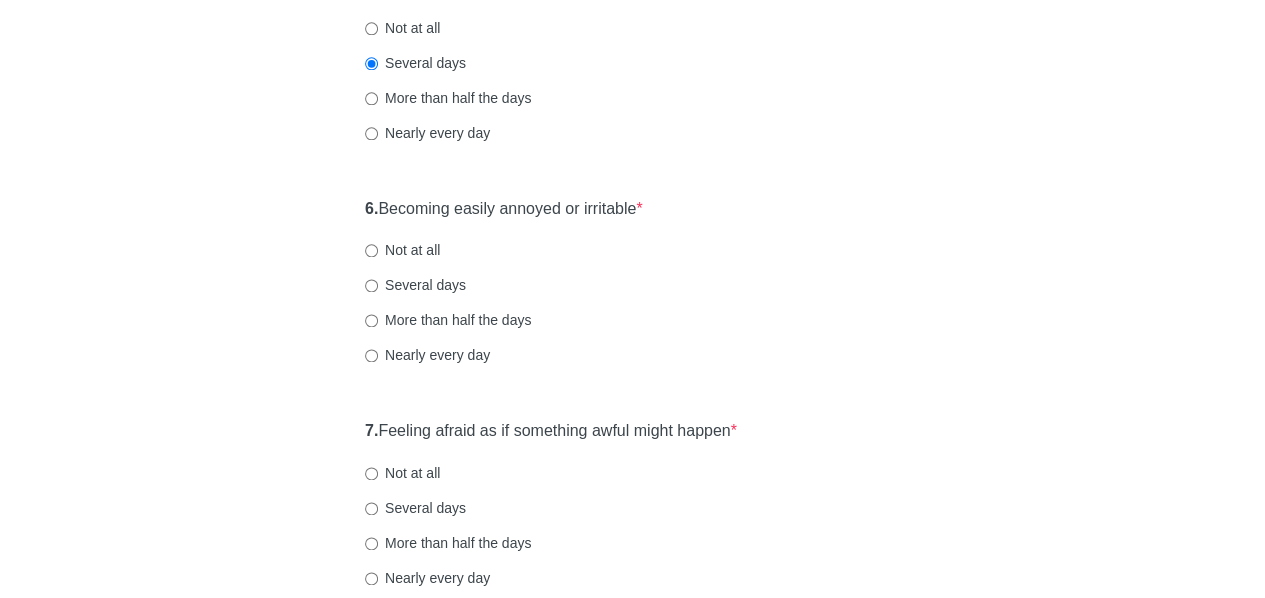 click on "General Anxiety Disorder Over the last 2 weeks, how often have you been bothered by any of the following problems? 1.  Feeling nervous, anxious, or on edge  * Not at all Several days More than half the days Nearly every day 2.  Not being able to stop or control worrying  * Not at all Several days More than half the days Nearly every day 3.  Worrying too much about different things  * Not at all Several days More than half the days Nearly every day 4.  Trouble relaxing  * Not at all Several days More than half the days Nearly every day 5.  Being so restless that it's hard to sit still  * Not at all Several days More than half the days Nearly every day 6.  Becoming easily annoyed or irritable  * Not at all Several days More than half the days Nearly every day 7.  Feeling afraid as if something awful might happen  * Not at all Several days More than half the days Nearly every day" at bounding box center [633, -236] 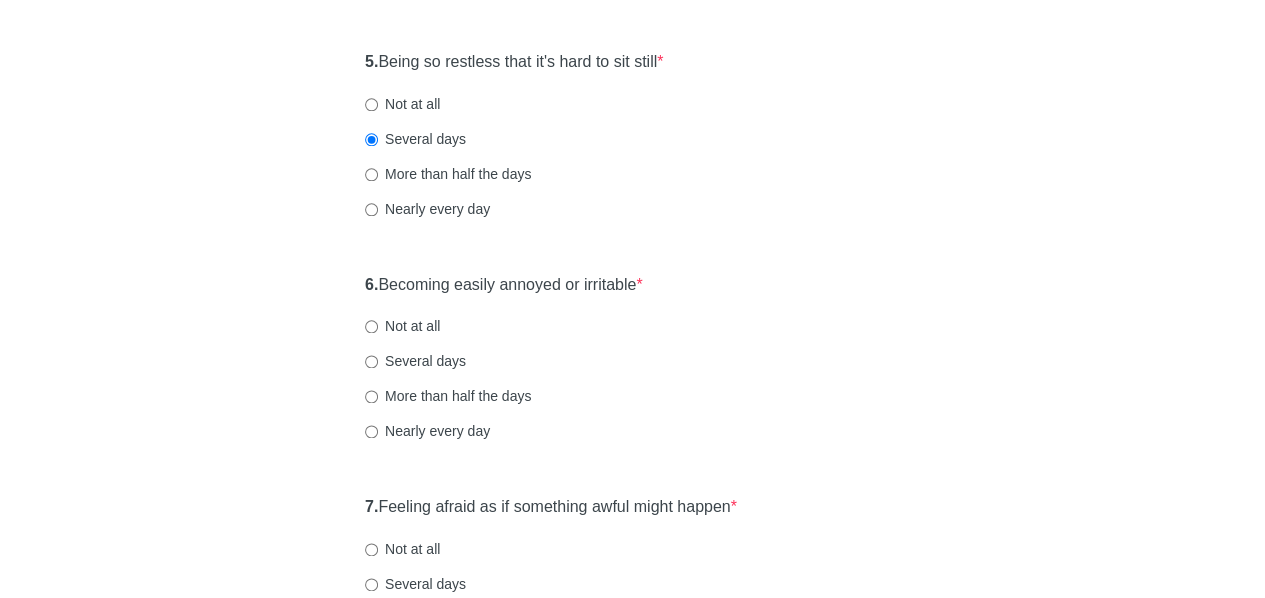 scroll, scrollTop: 1096, scrollLeft: 0, axis: vertical 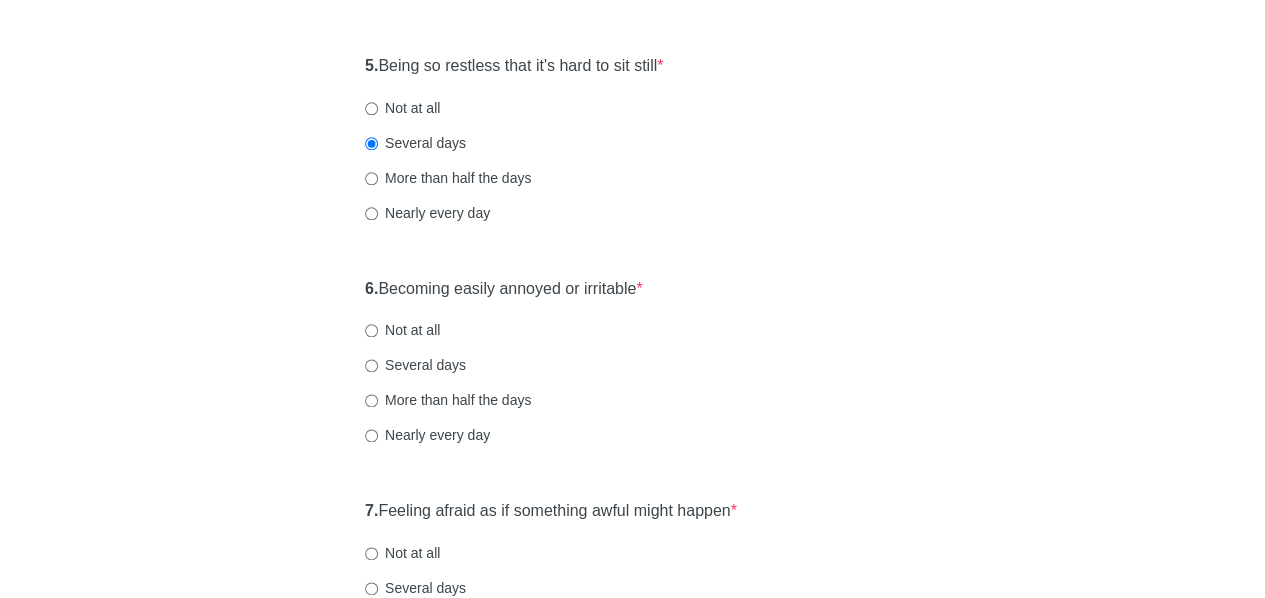 click on "General Anxiety Disorder Over the last 2 weeks, how often have you been bothered by any of the following problems? 1.  Feeling nervous, anxious, or on edge  * Not at all Several days More than half the days Nearly every day 2.  Not being able to stop or control worrying  * Not at all Several days More than half the days Nearly every day 3.  Worrying too much about different things  * Not at all Several days More than half the days Nearly every day 4.  Trouble relaxing  * Not at all Several days More than half the days Nearly every day 5.  Being so restless that it's hard to sit still  * Not at all Several days More than half the days Nearly every day 6.  Becoming easily annoyed or irritable  * Not at all Several days More than half the days Nearly every day 7.  Feeling afraid as if something awful might happen  * Not at all Several days More than half the days Nearly every day" at bounding box center [633, -156] 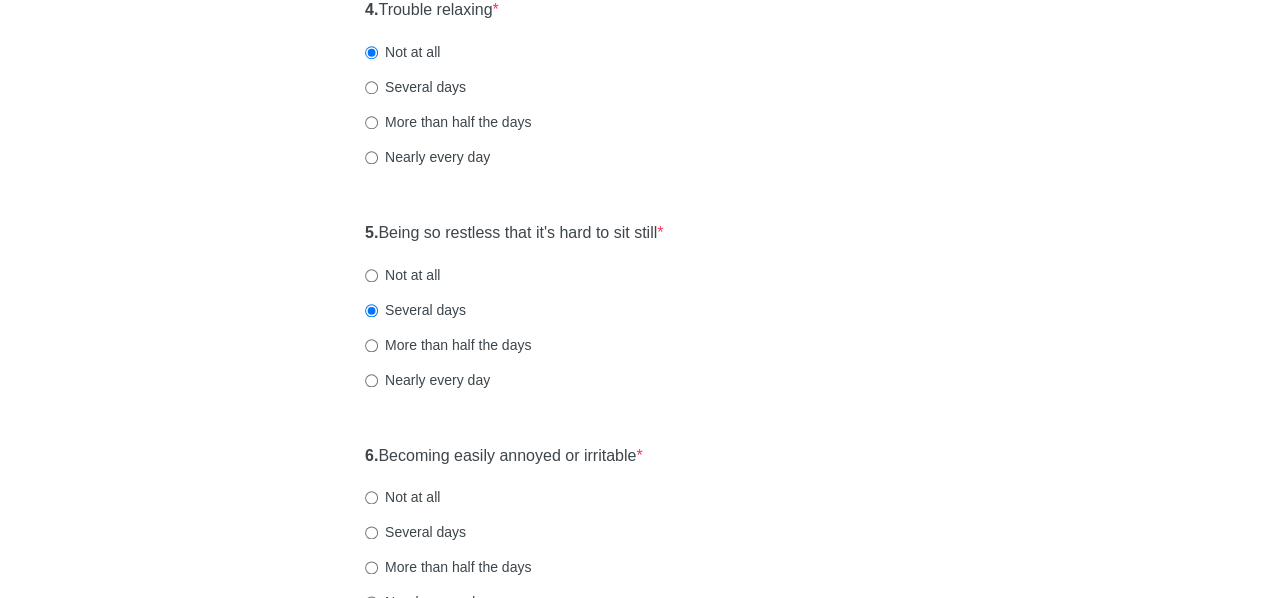 click on "General Anxiety Disorder Over the last 2 weeks, how often have you been bothered by any of the following problems? 1.  Feeling nervous, anxious, or on edge  * Not at all Several days More than half the days Nearly every day 2.  Not being able to stop or control worrying  * Not at all Several days More than half the days Nearly every day 3.  Worrying too much about different things  * Not at all Several days More than half the days Nearly every day 4.  Trouble relaxing  * Not at all Several days More than half the days Nearly every day 5.  Being so restless that it's hard to sit still  * Not at all Several days More than half the days Nearly every day 6.  Becoming easily annoyed or irritable  * Not at all Several days More than half the days Nearly every day 7.  Feeling afraid as if something awful might happen  * Not at all Several days More than half the days Nearly every day" at bounding box center [633, 11] 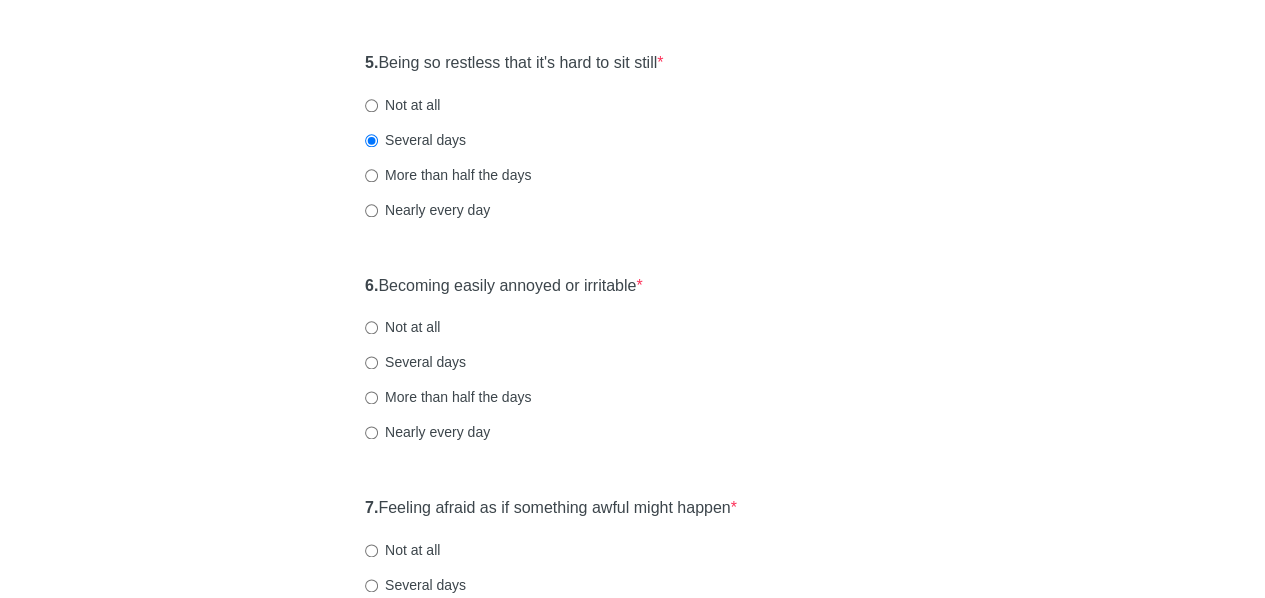 click on "General Anxiety Disorder Over the last 2 weeks, how often have you been bothered by any of the following problems? 1.  Feeling nervous, anxious, or on edge  * Not at all Several days More than half the days Nearly every day 2.  Not being able to stop or control worrying  * Not at all Several days More than half the days Nearly every day 3.  Worrying too much about different things  * Not at all Several days More than half the days Nearly every day 4.  Trouble relaxing  * Not at all Several days More than half the days Nearly every day 5.  Being so restless that it's hard to sit still  * Not at all Several days More than half the days Nearly every day 6.  Becoming easily annoyed or irritable  * Not at all Several days More than half the days Nearly every day 7.  Feeling afraid as if something awful might happen  * Not at all Several days More than half the days Nearly every day" at bounding box center (633, -159) 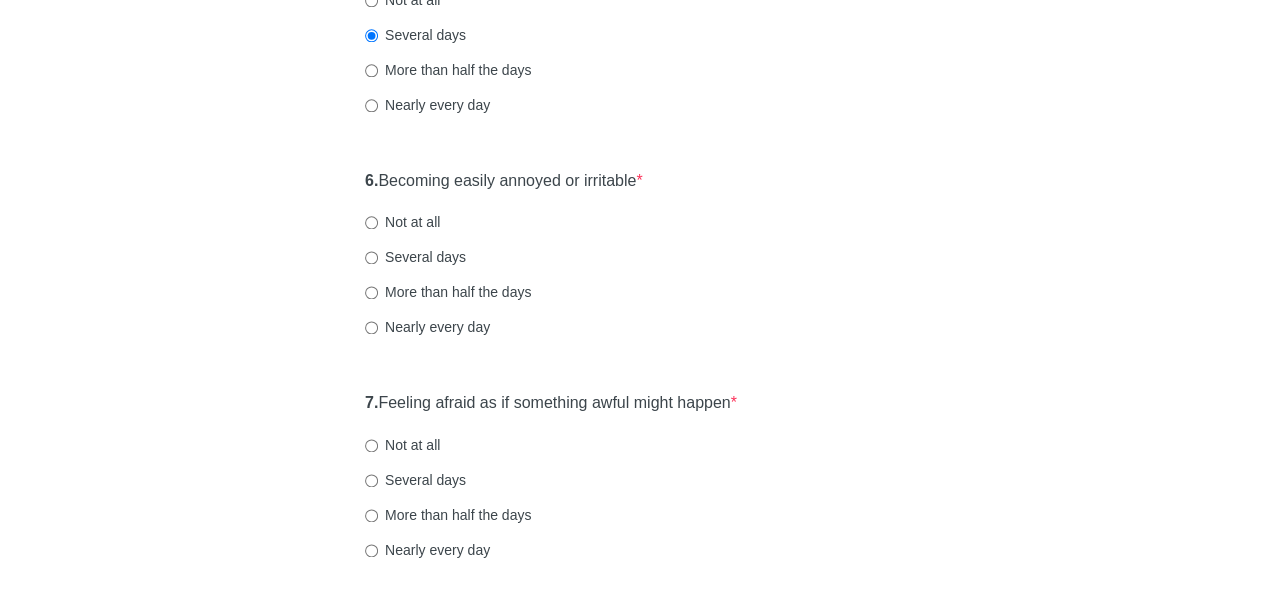 scroll, scrollTop: 1189, scrollLeft: 0, axis: vertical 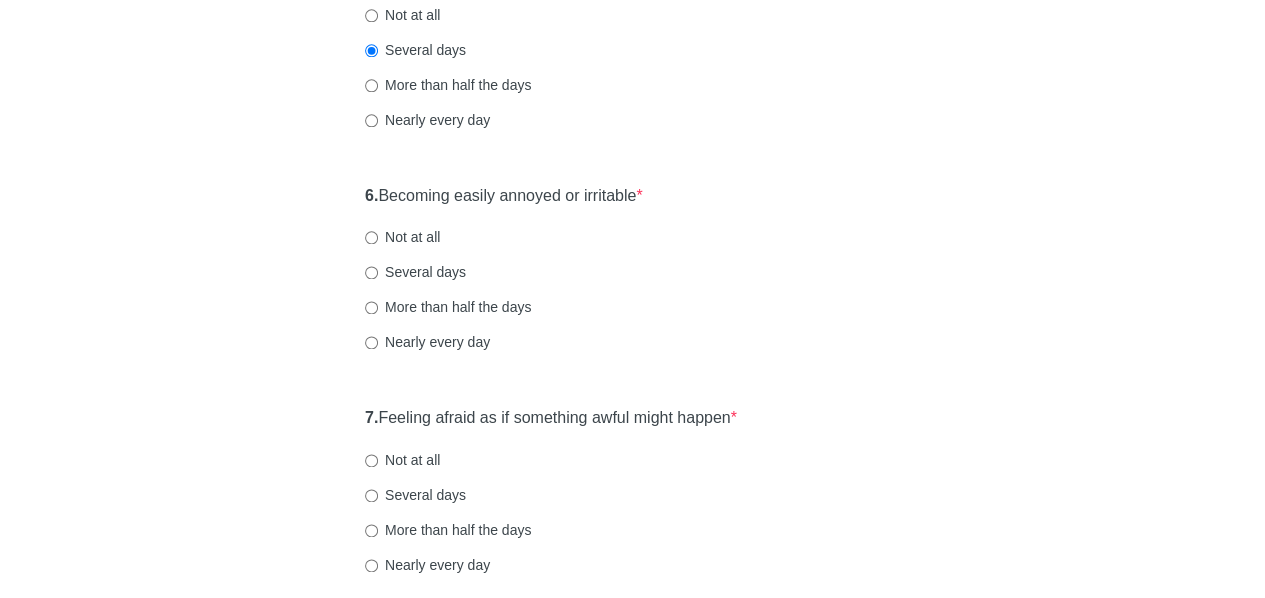 click on "General Anxiety Disorder Over the last 2 weeks, how often have you been bothered by any of the following problems? 1.  Feeling nervous, anxious, or on edge  * Not at all Several days More than half the days Nearly every day 2.  Not being able to stop or control worrying  * Not at all Several days More than half the days Nearly every day 3.  Worrying too much about different things  * Not at all Several days More than half the days Nearly every day 4.  Trouble relaxing  * Not at all Several days More than half the days Nearly every day 5.  Being so restless that it's hard to sit still  * Not at all Several days More than half the days Nearly every day 6.  Becoming easily annoyed or irritable  * Not at all Several days More than half the days Nearly every day 7.  Feeling afraid as if something awful might happen  * Not at all Several days More than half the days Nearly every day" at bounding box center [633, -249] 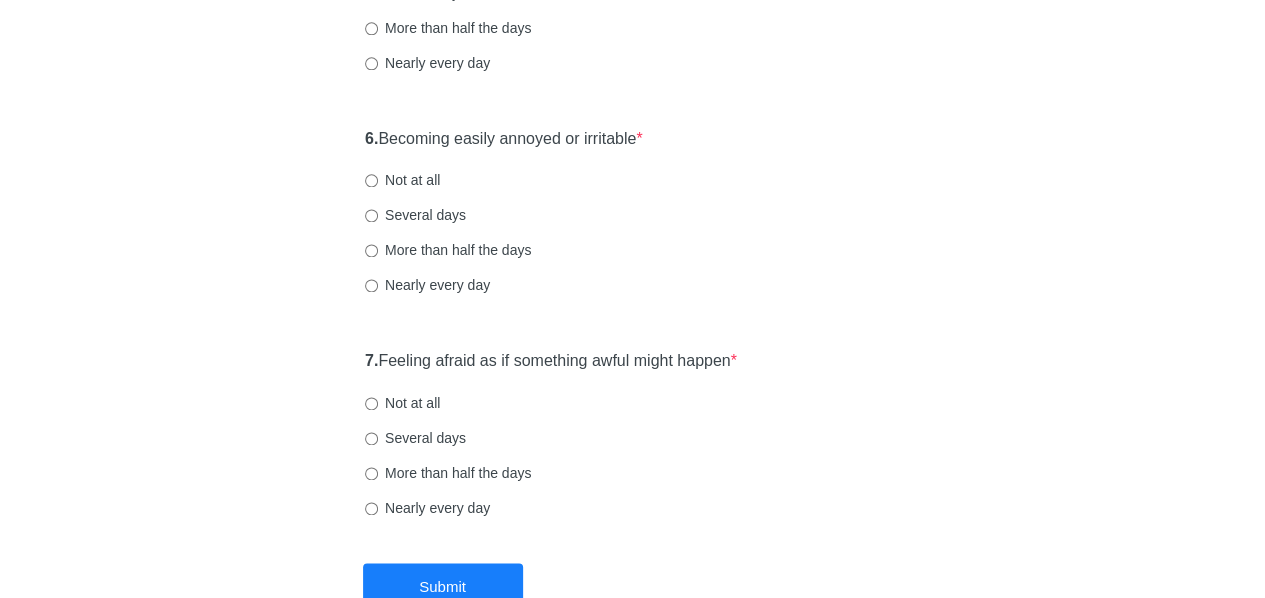 scroll, scrollTop: 1248, scrollLeft: 0, axis: vertical 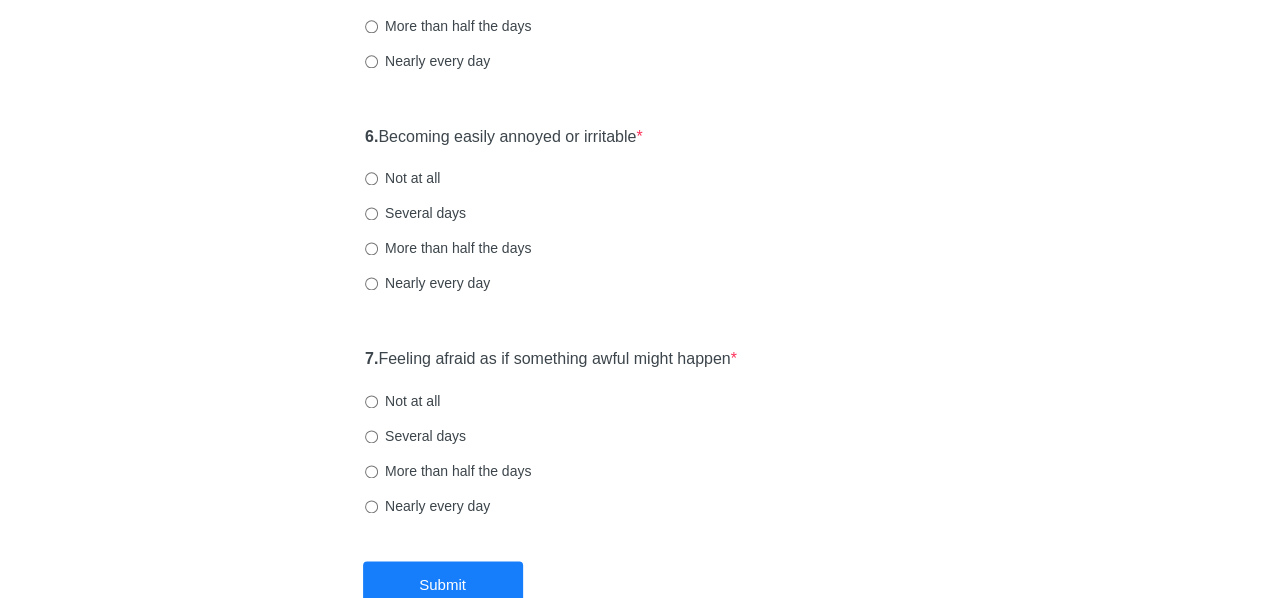 click on "More than half the days" at bounding box center (632, 248) 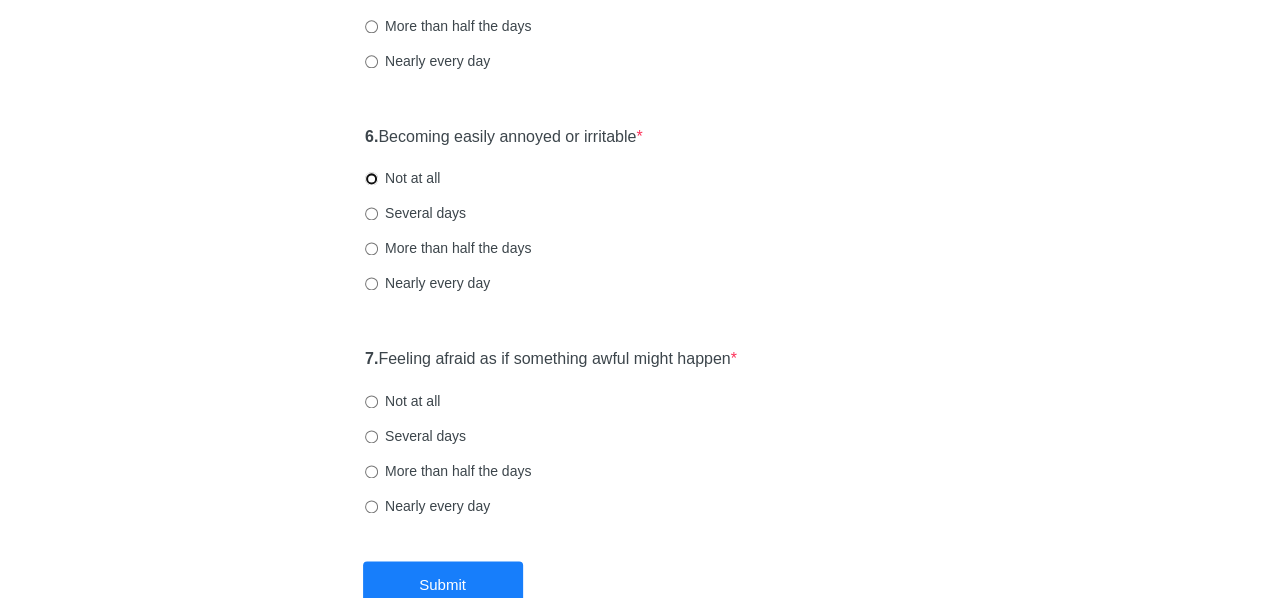 click on "Not at all" at bounding box center [371, 178] 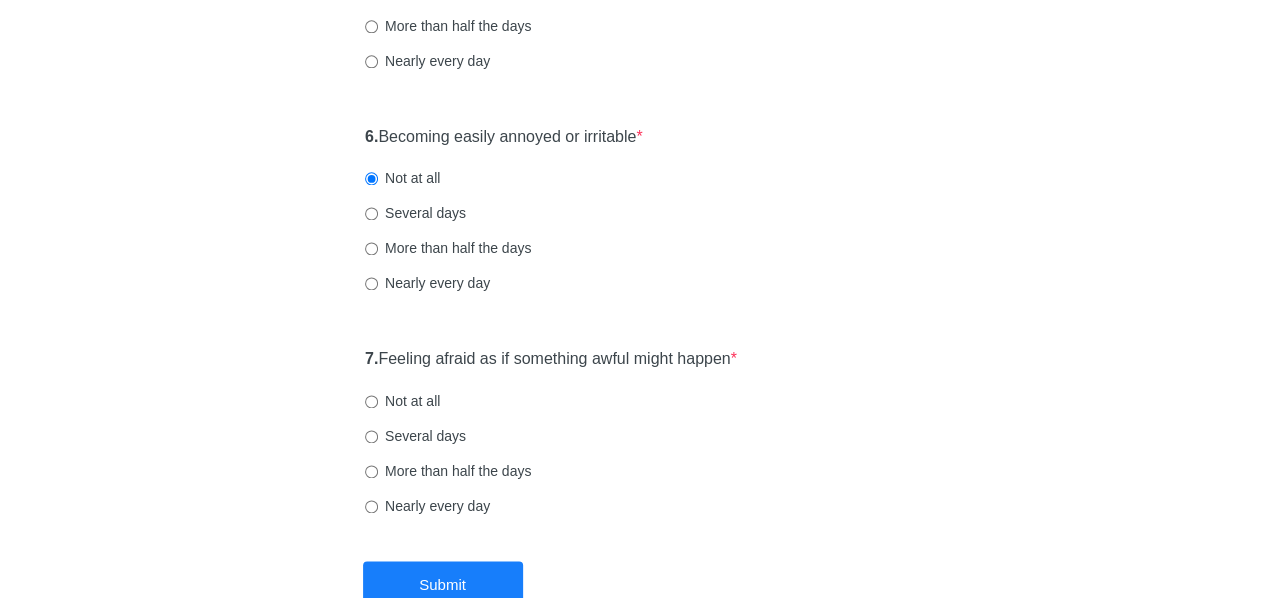 click on "General Anxiety Disorder Over the last 2 weeks, how often have you been bothered by any of the following problems? 1.  Feeling nervous, anxious, or on edge  * Not at all Several days More than half the days Nearly every day 2.  Not being able to stop or control worrying  * Not at all Several days More than half the days Nearly every day 3.  Worrying too much about different things  * Not at all Several days More than half the days Nearly every day 4.  Trouble relaxing  * Not at all Several days More than half the days Nearly every day 5.  Being so restless that it's hard to sit still  * Not at all Several days More than half the days Nearly every day 6.  Becoming easily annoyed or irritable  * Not at all Several days More than half the days Nearly every day 7.  Feeling afraid as if something awful might happen  * Not at all Several days More than half the days Nearly every day" at bounding box center [633, -308] 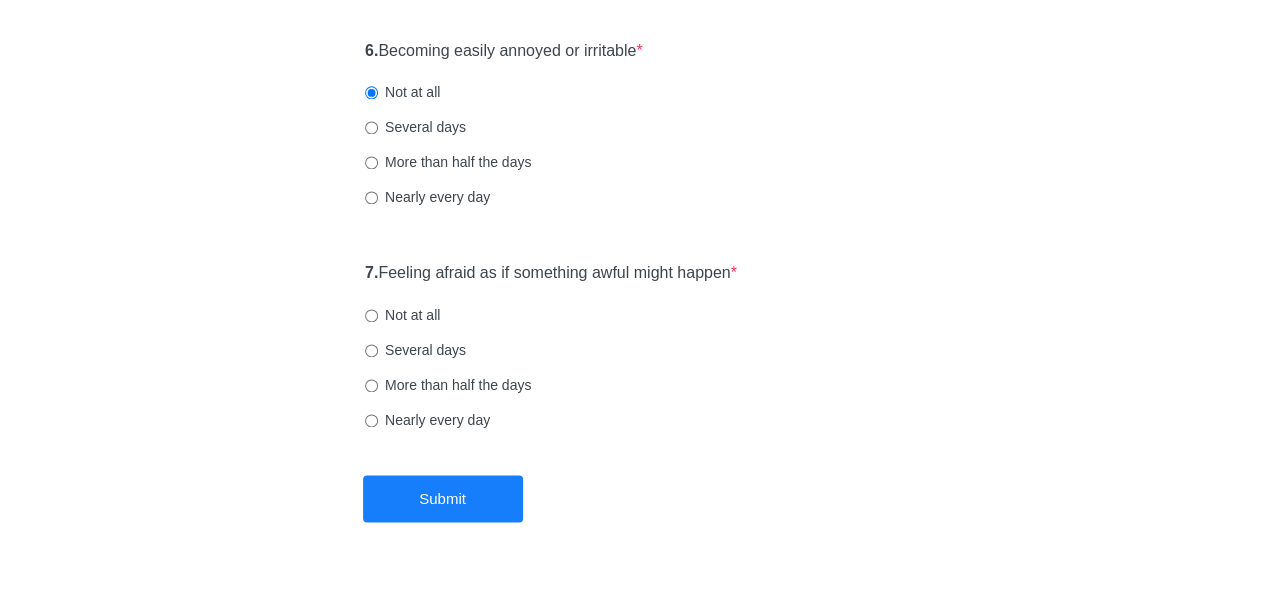 scroll, scrollTop: 1336, scrollLeft: 0, axis: vertical 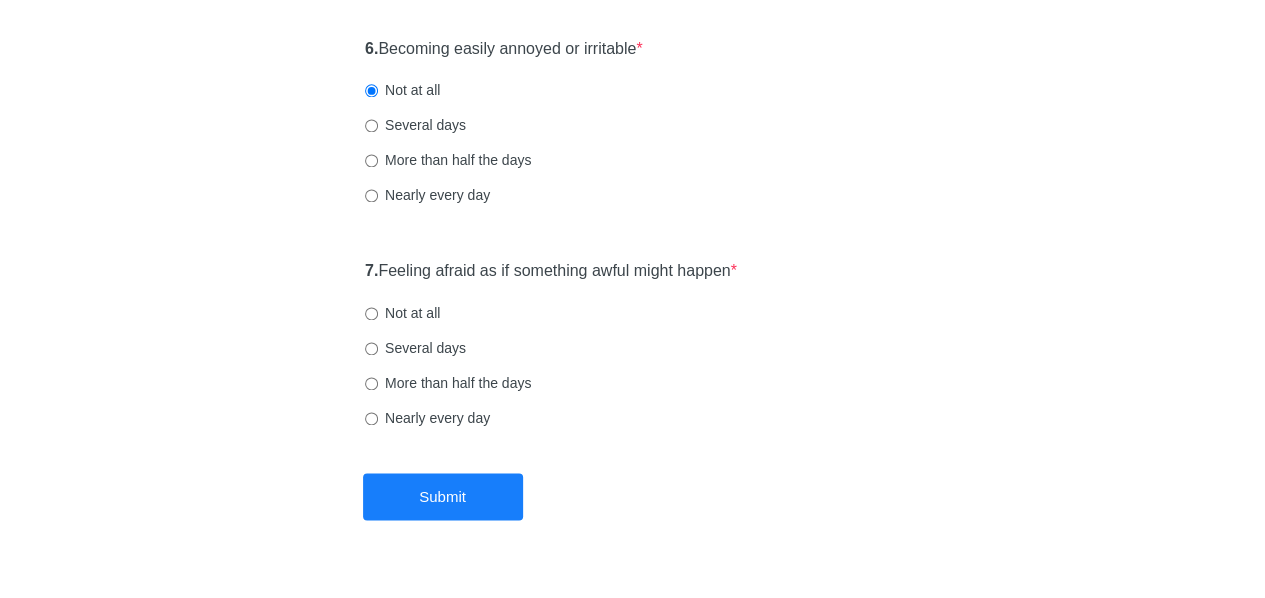 click on "Several days" at bounding box center [415, 348] 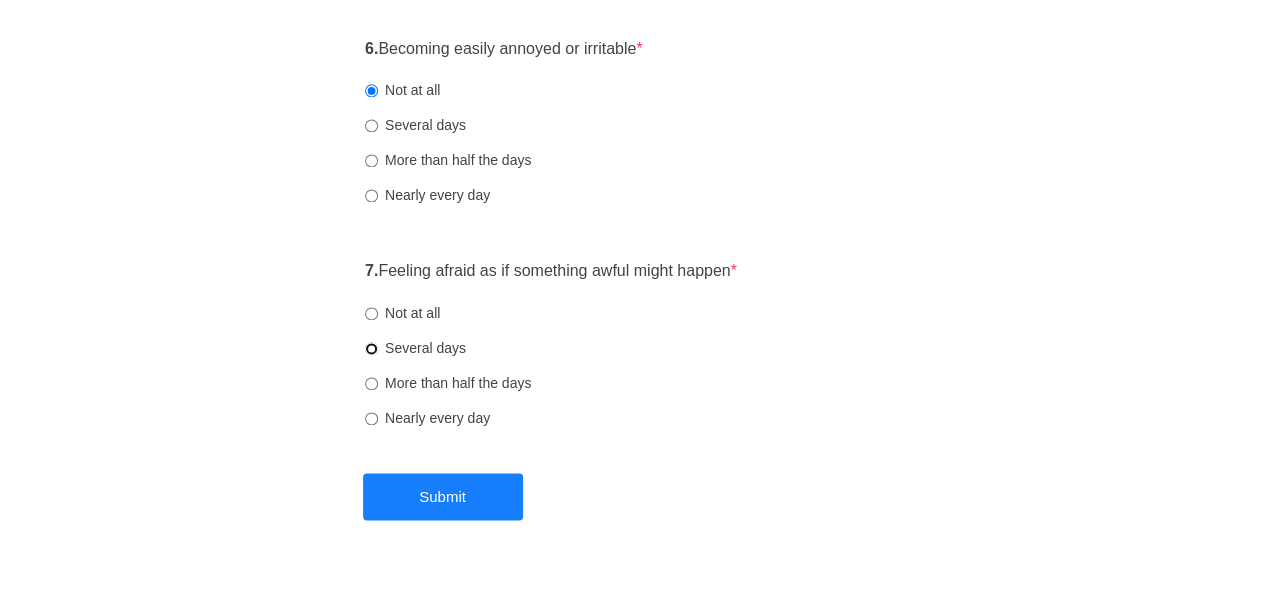 click on "Several days" at bounding box center [371, 348] 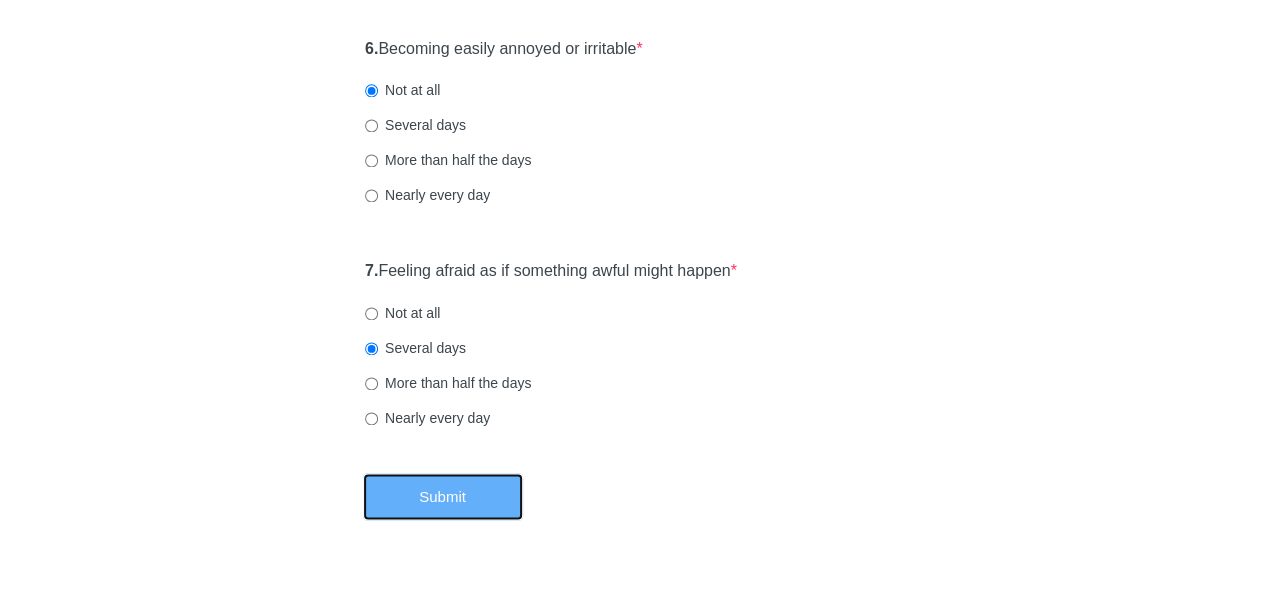 click on "Submit" at bounding box center [443, 496] 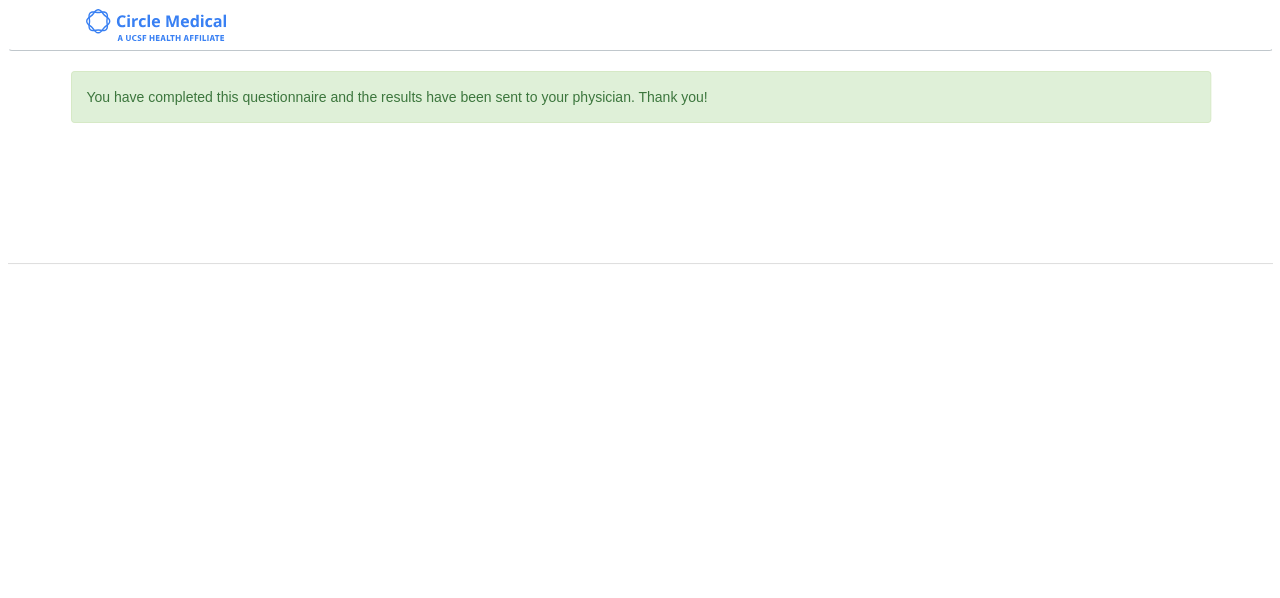 scroll, scrollTop: 0, scrollLeft: 0, axis: both 